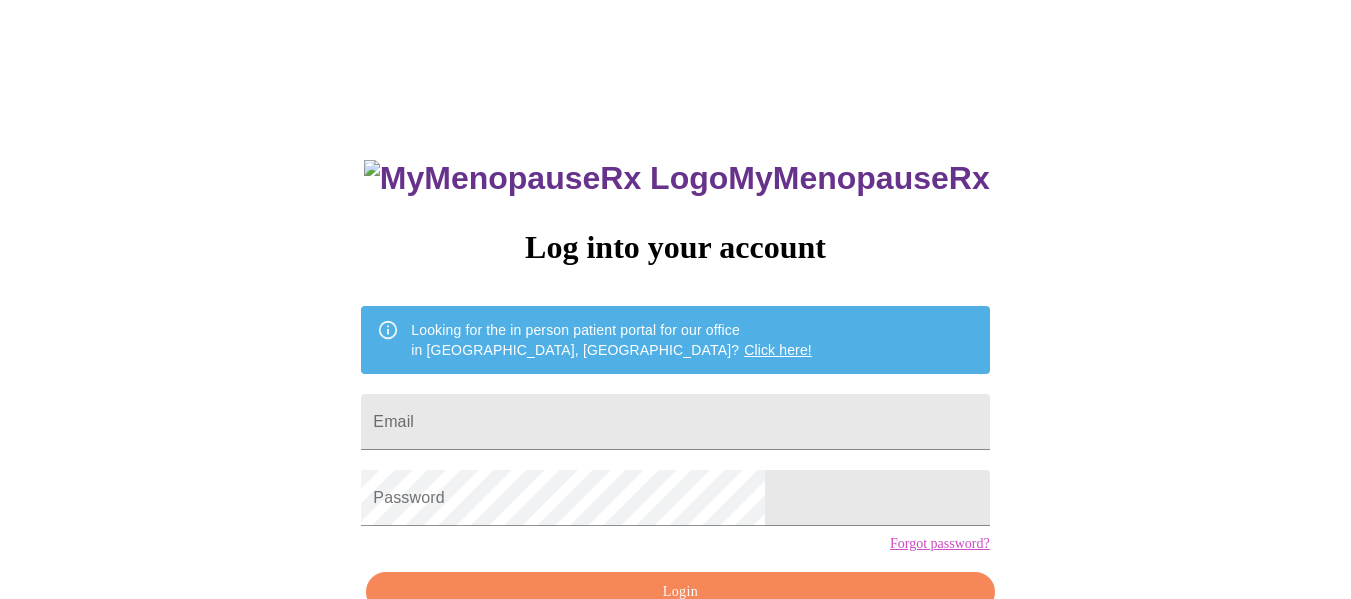 scroll, scrollTop: 0, scrollLeft: 0, axis: both 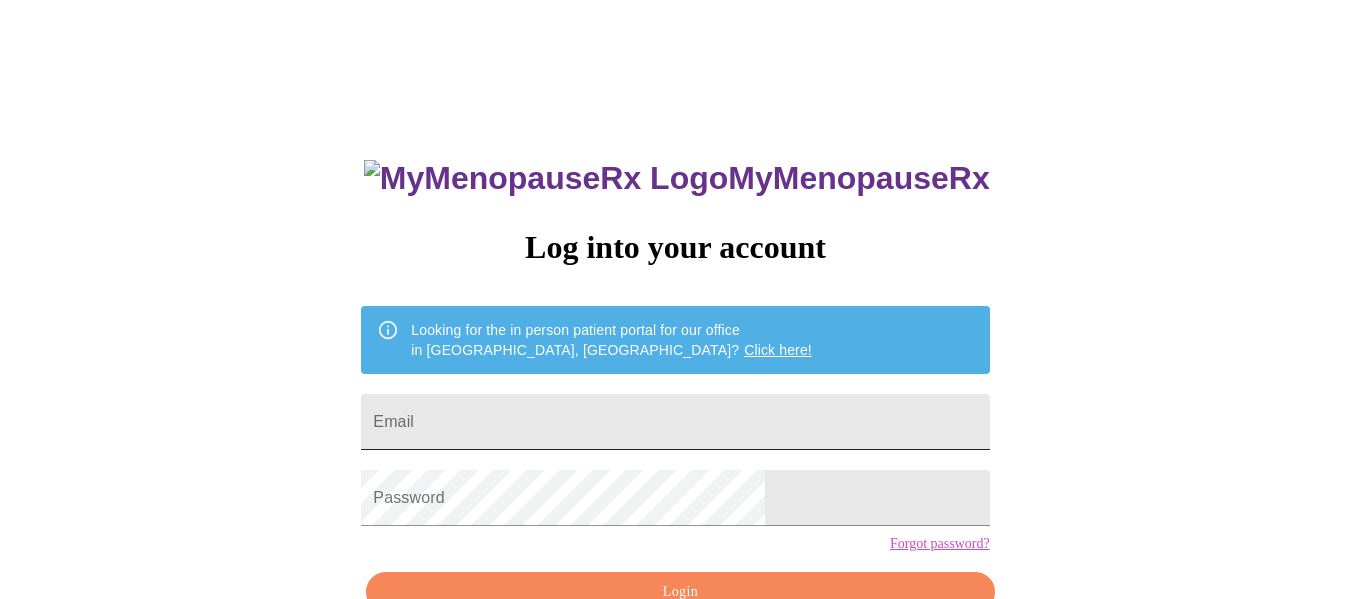click on "Email" at bounding box center [675, 422] 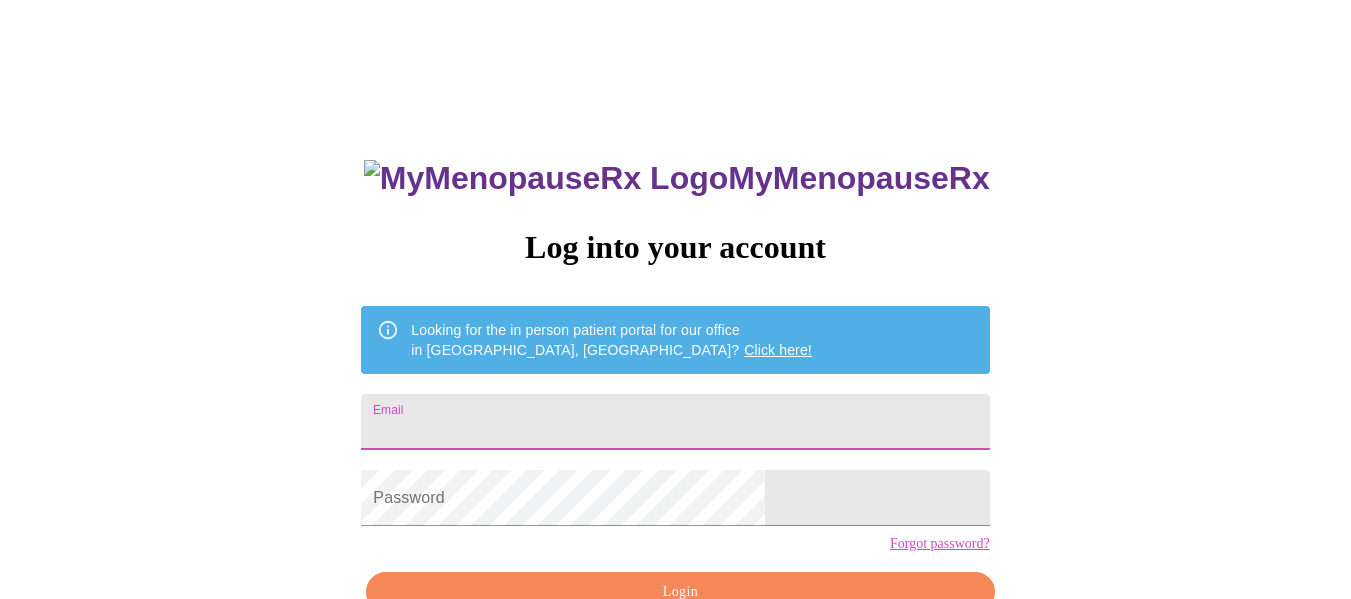 click on "Email" at bounding box center (675, 422) 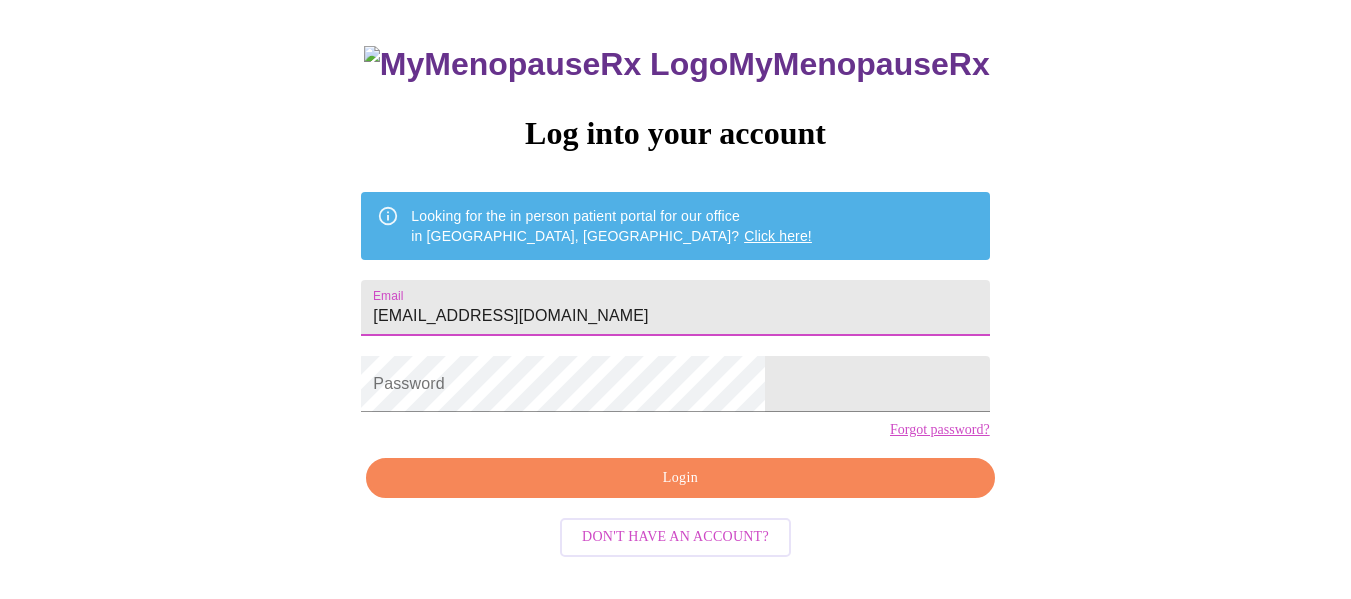 scroll, scrollTop: 117, scrollLeft: 0, axis: vertical 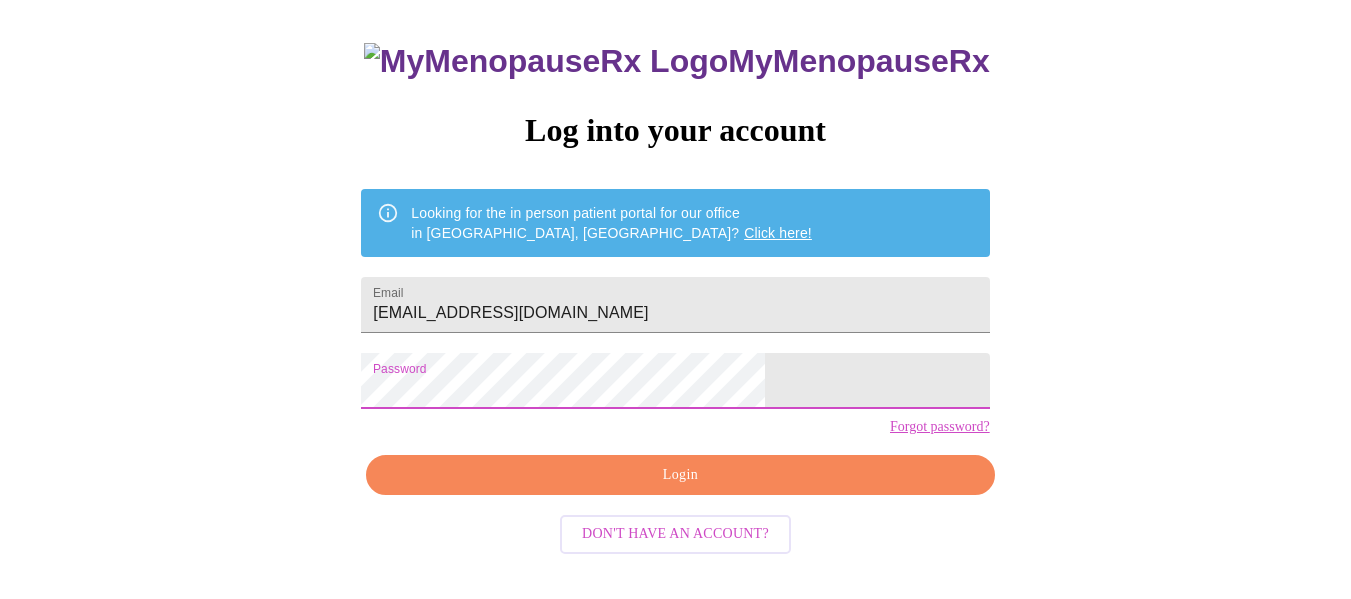 click on "Login" at bounding box center [680, 475] 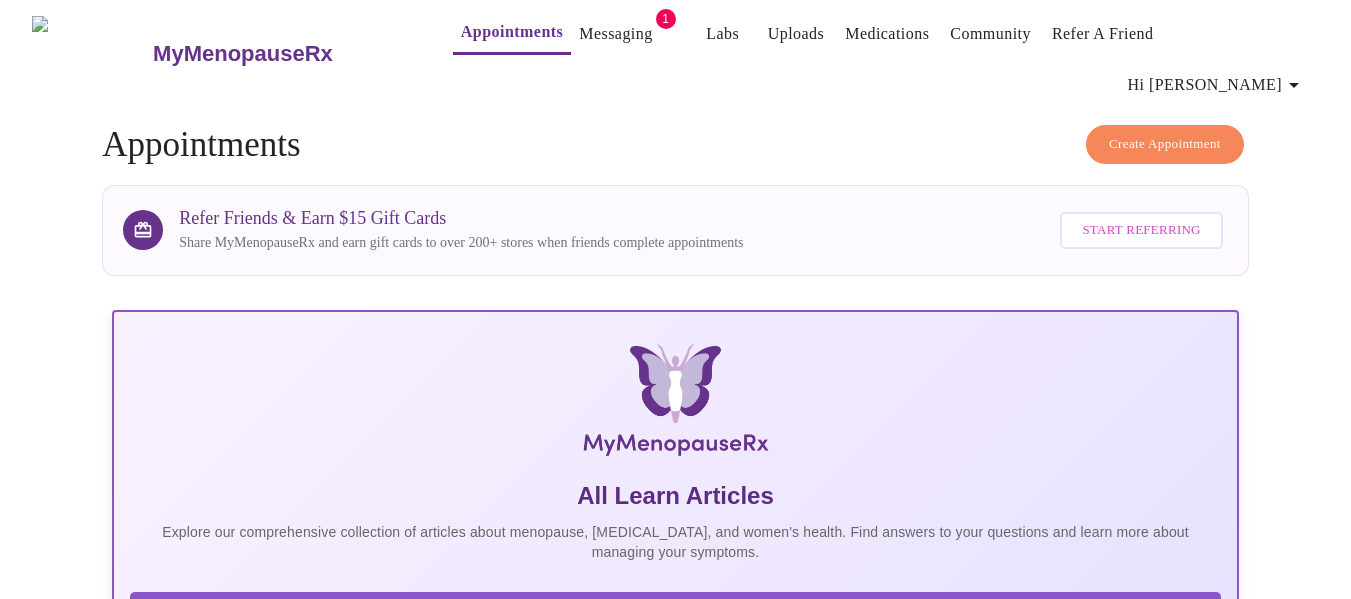 scroll, scrollTop: 0, scrollLeft: 0, axis: both 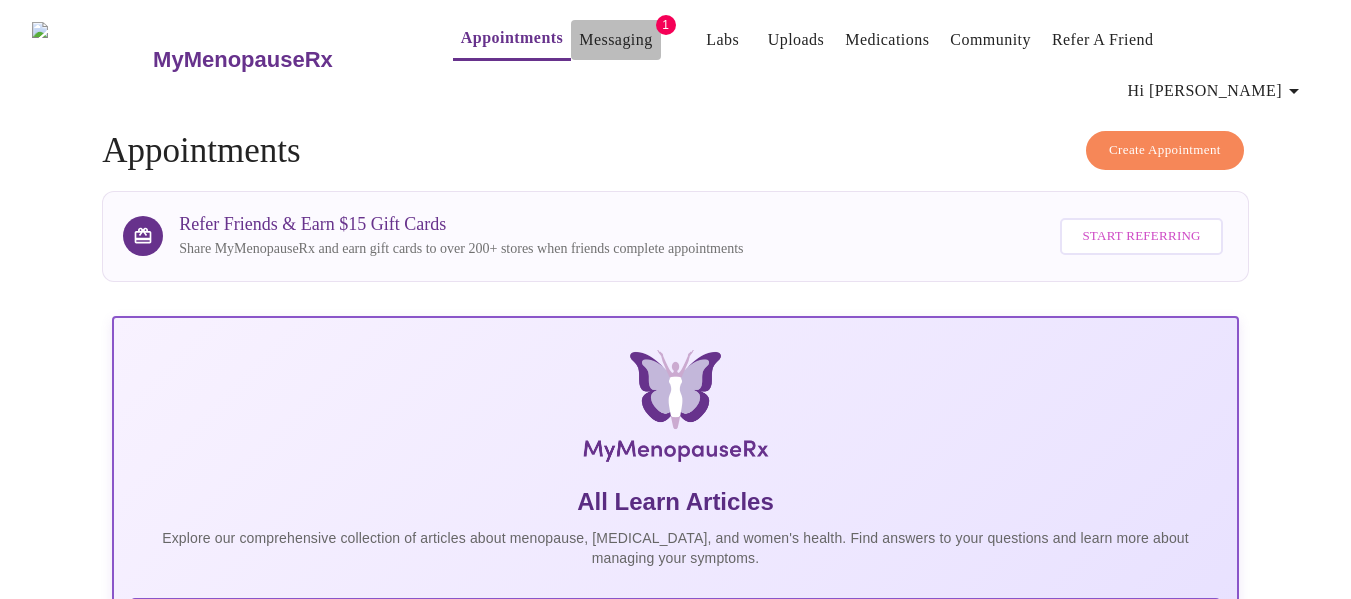 click on "Messaging" at bounding box center [615, 40] 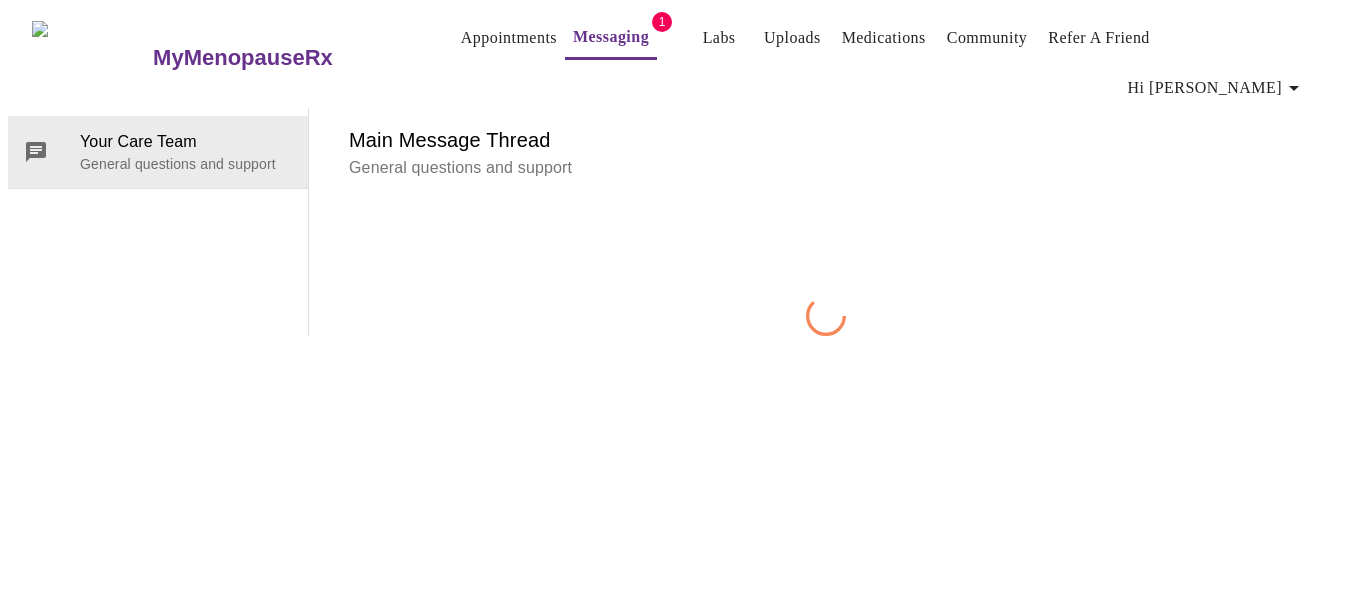 scroll, scrollTop: 75, scrollLeft: 0, axis: vertical 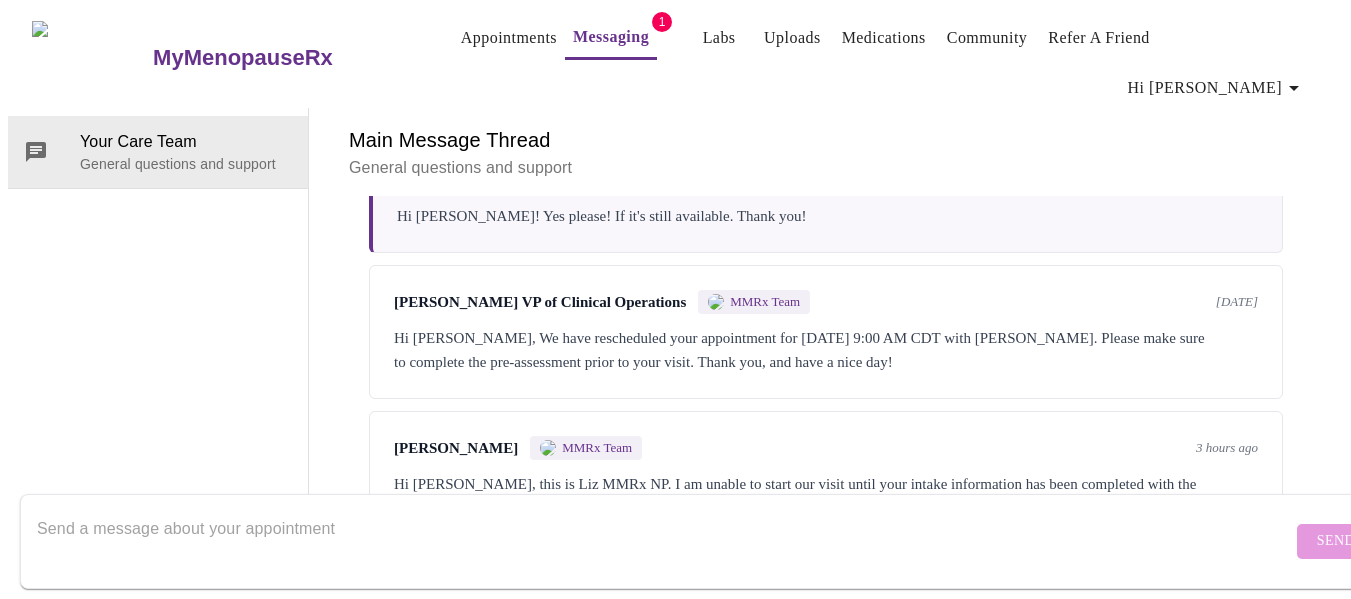 click at bounding box center [664, 541] 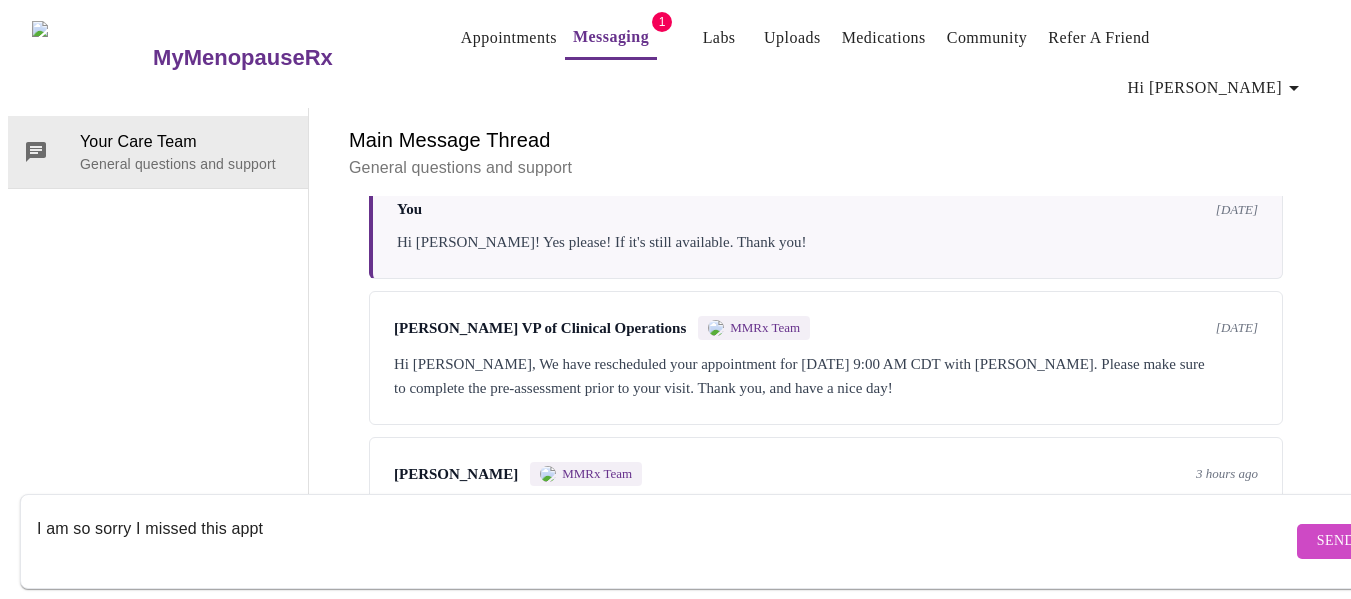 scroll, scrollTop: 3058, scrollLeft: 0, axis: vertical 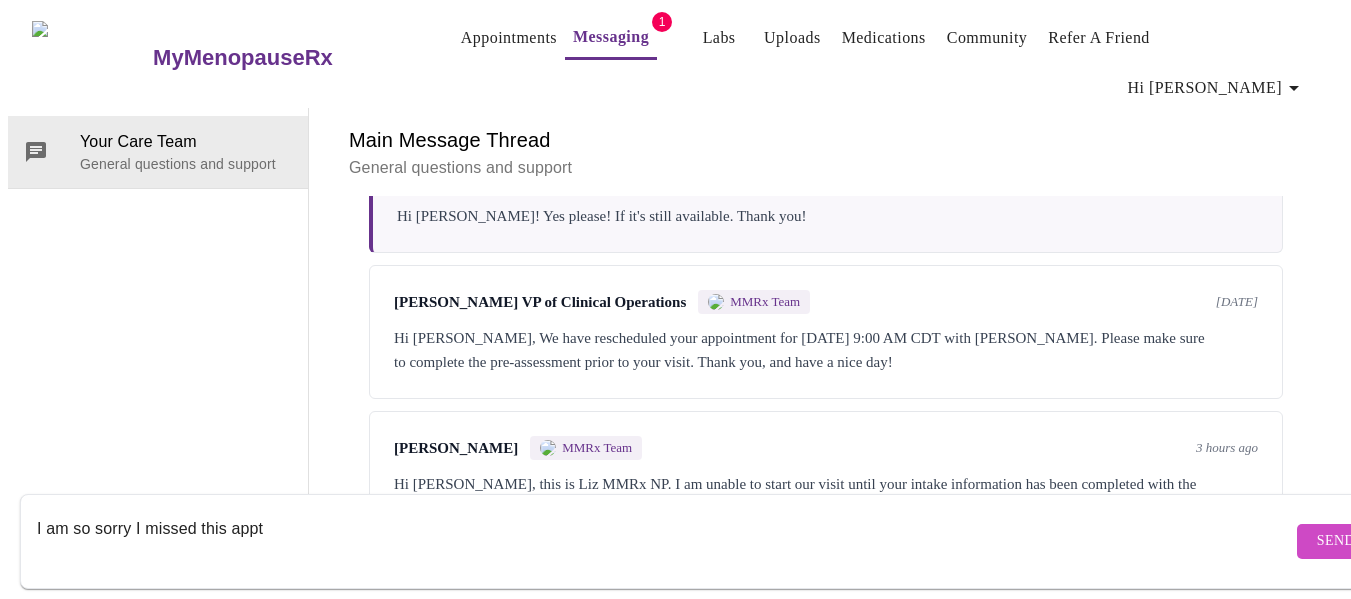 click on "Hi Adinaa, this is Liz MMRx NP. I am unable to start our visit until your intake information has been completed with the most recent and accurate information. Please let us know if you are having any trouble. thanks!" at bounding box center (826, 496) 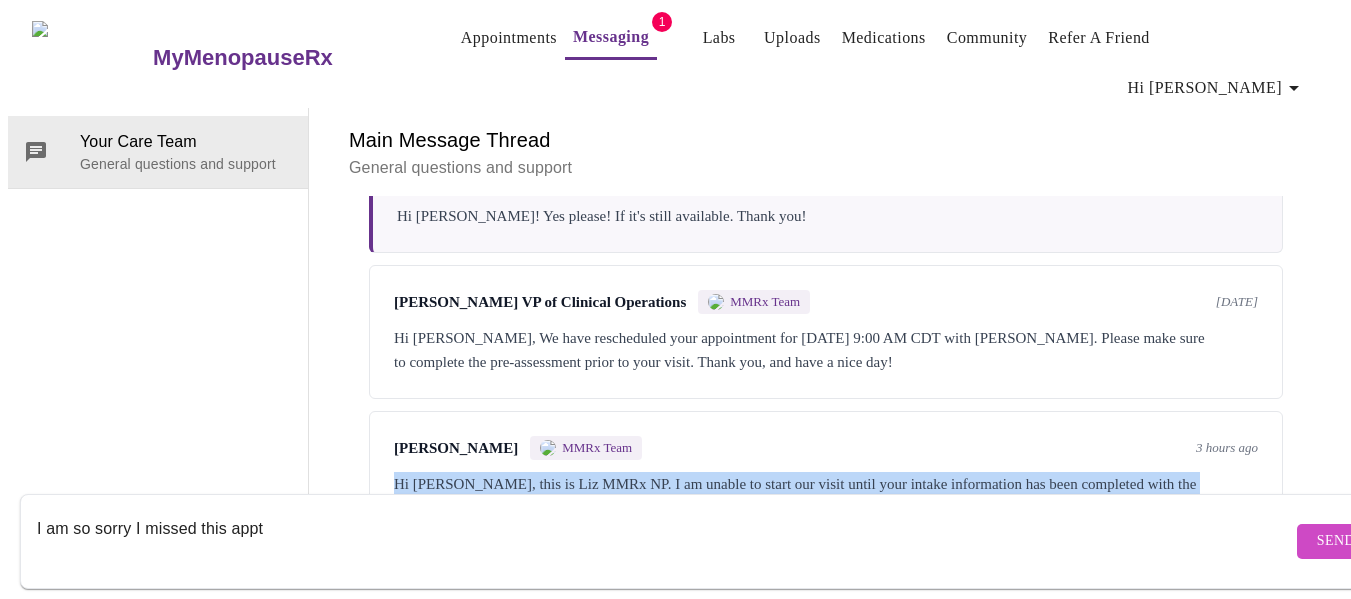 drag, startPoint x: 1021, startPoint y: 407, endPoint x: 387, endPoint y: 364, distance: 635.45654 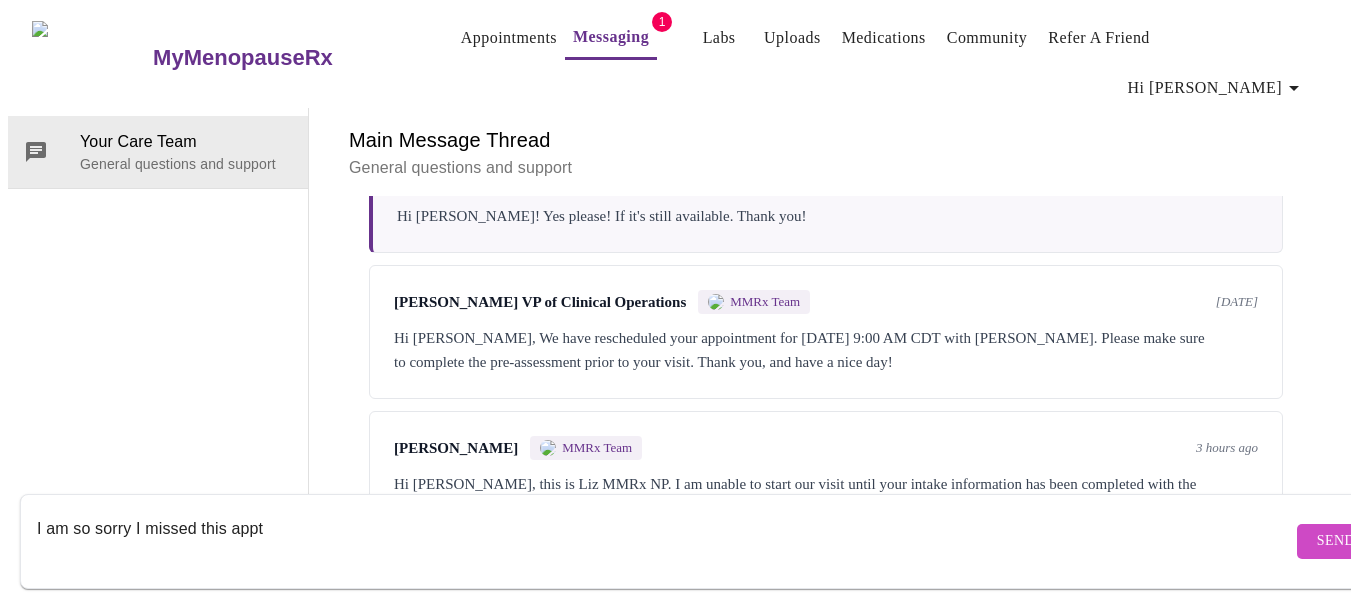 click on "Elizabeth Hederman MMRx Team 3 hours ago Hi Adinaa, this is Liz MMRx NP. I am unable to start our visit until your intake information has been completed with the most recent and accurate information. Please let us know if you are having any trouble. thanks!" at bounding box center (826, 478) 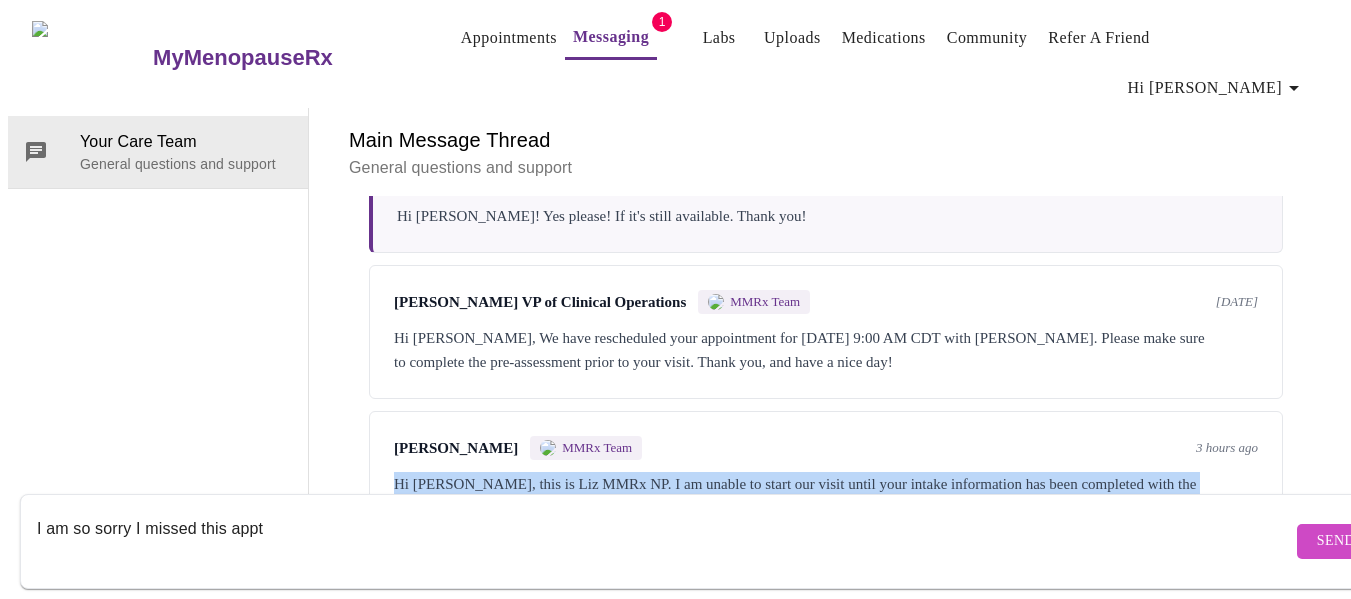 drag, startPoint x: 1010, startPoint y: 399, endPoint x: 380, endPoint y: 387, distance: 630.11426 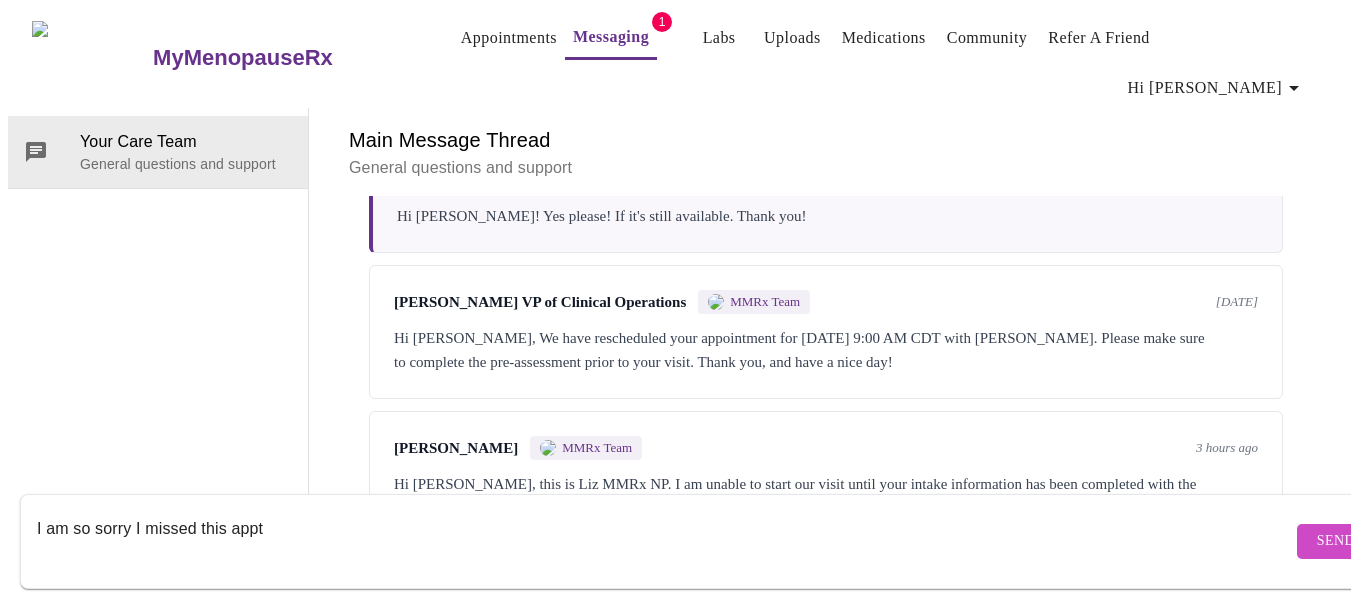click on "Elizabeth Hederman MMRx Team 3 hours ago" at bounding box center [826, 448] 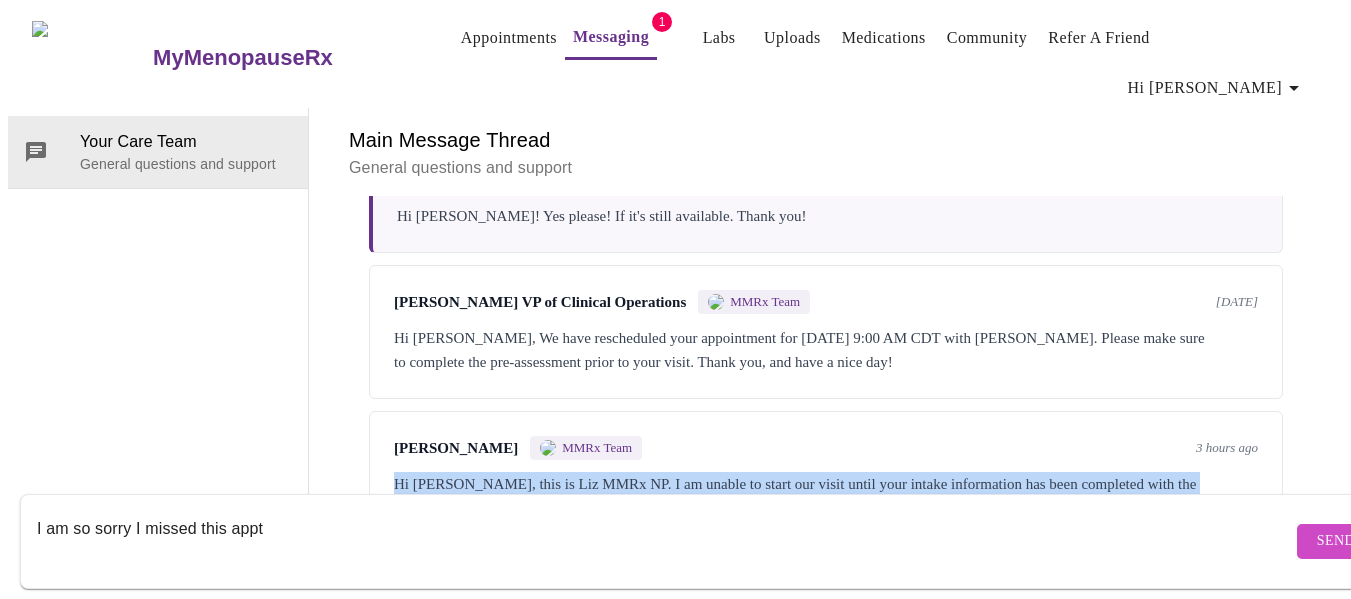 drag, startPoint x: 1037, startPoint y: 406, endPoint x: 351, endPoint y: 381, distance: 686.4554 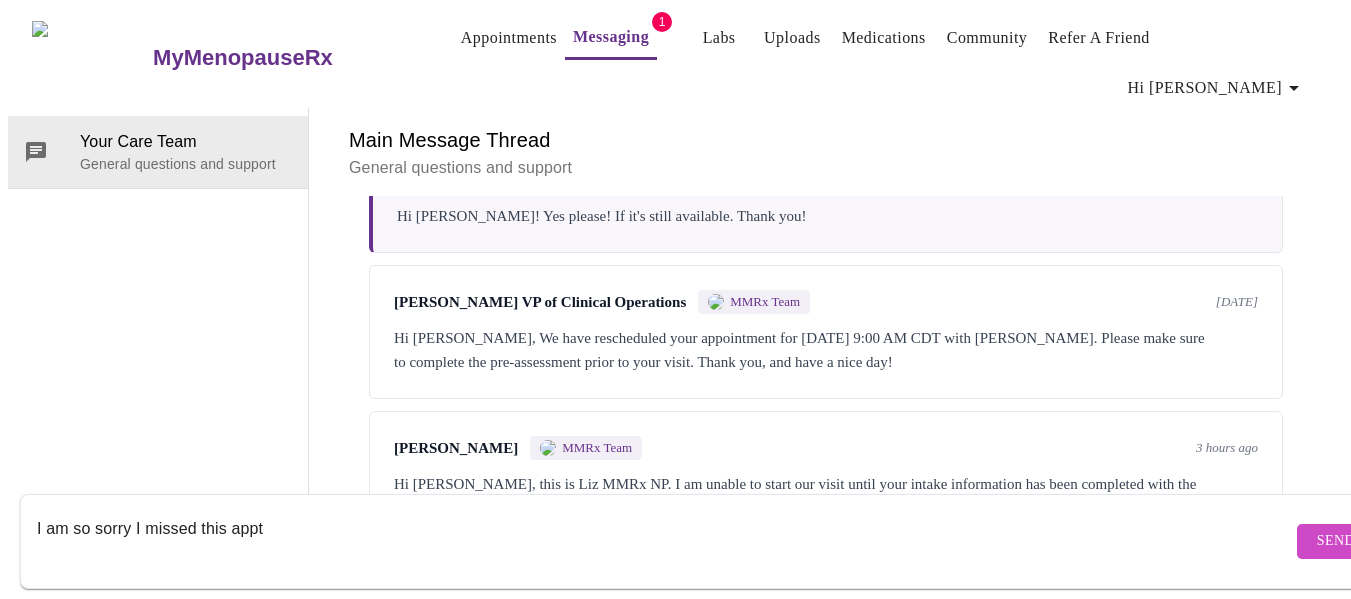 click on "Elizabeth Hederman MMRx Team 3 hours ago Hi Adinaa, this is Liz MMRx NP. I am unable to start our visit until your intake information has been completed with the most recent and accurate information. Please let us know if you are having any trouble. thanks!" at bounding box center (826, 478) 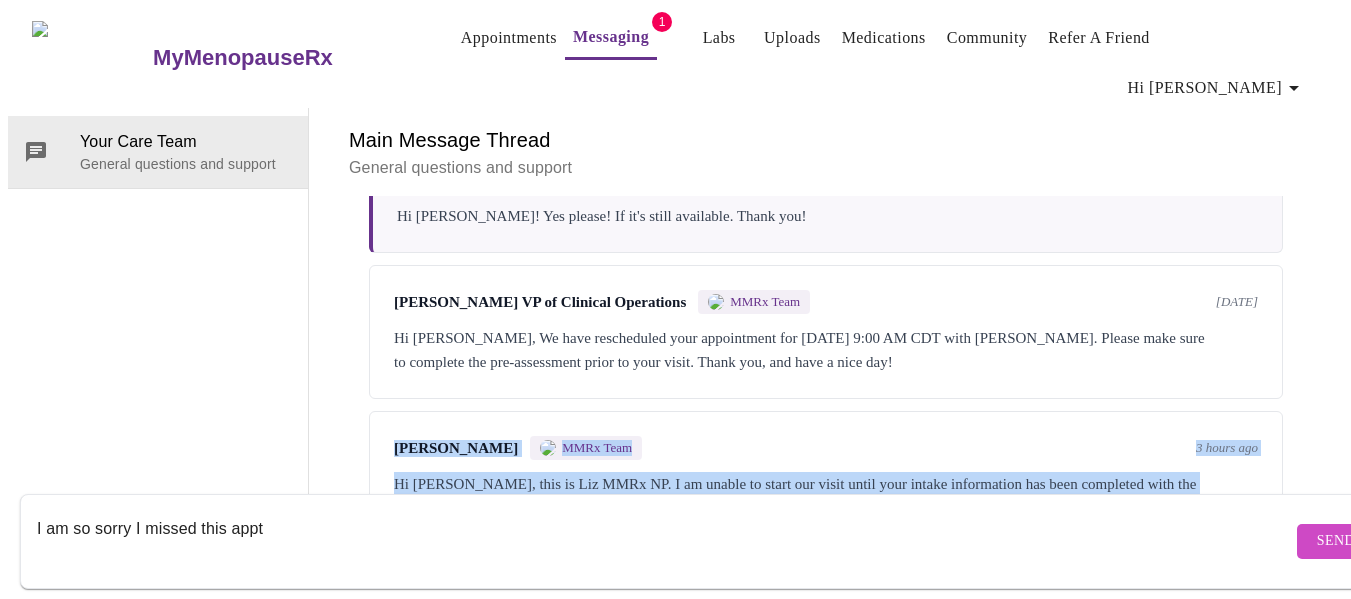 drag, startPoint x: 1027, startPoint y: 401, endPoint x: 348, endPoint y: 311, distance: 684.93866 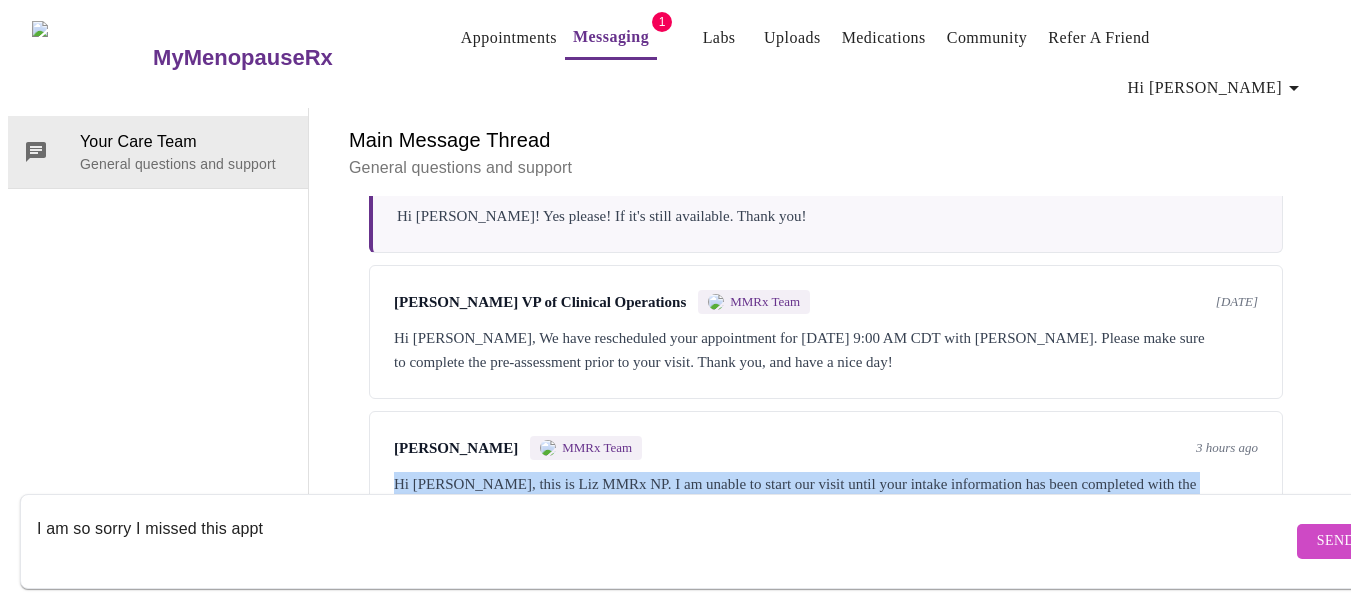 drag, startPoint x: 1018, startPoint y: 408, endPoint x: 386, endPoint y: 359, distance: 633.89667 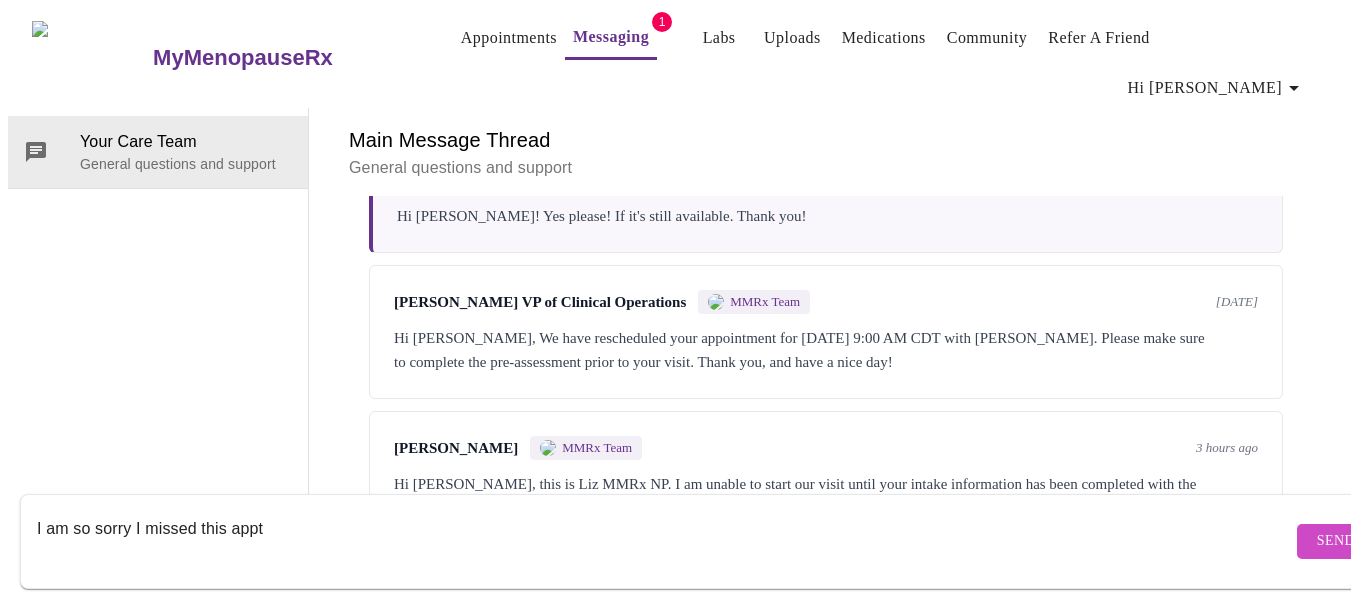 click on "I am so sorry I missed this appt" at bounding box center (664, 541) 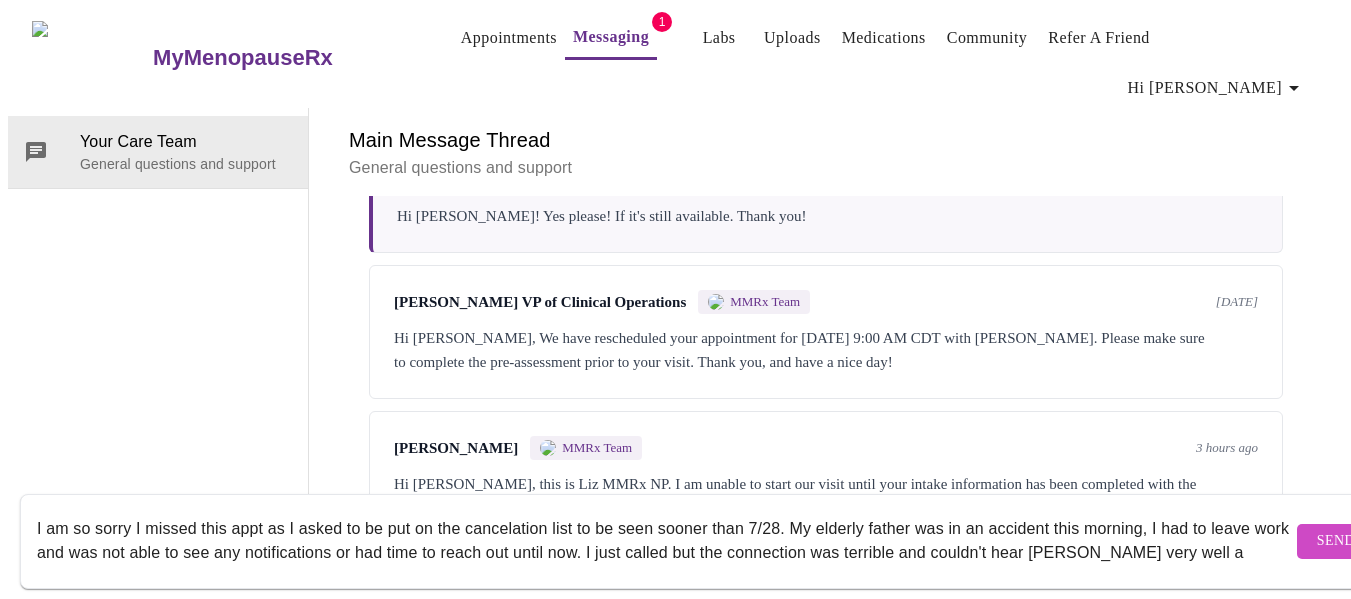 scroll, scrollTop: 13, scrollLeft: 0, axis: vertical 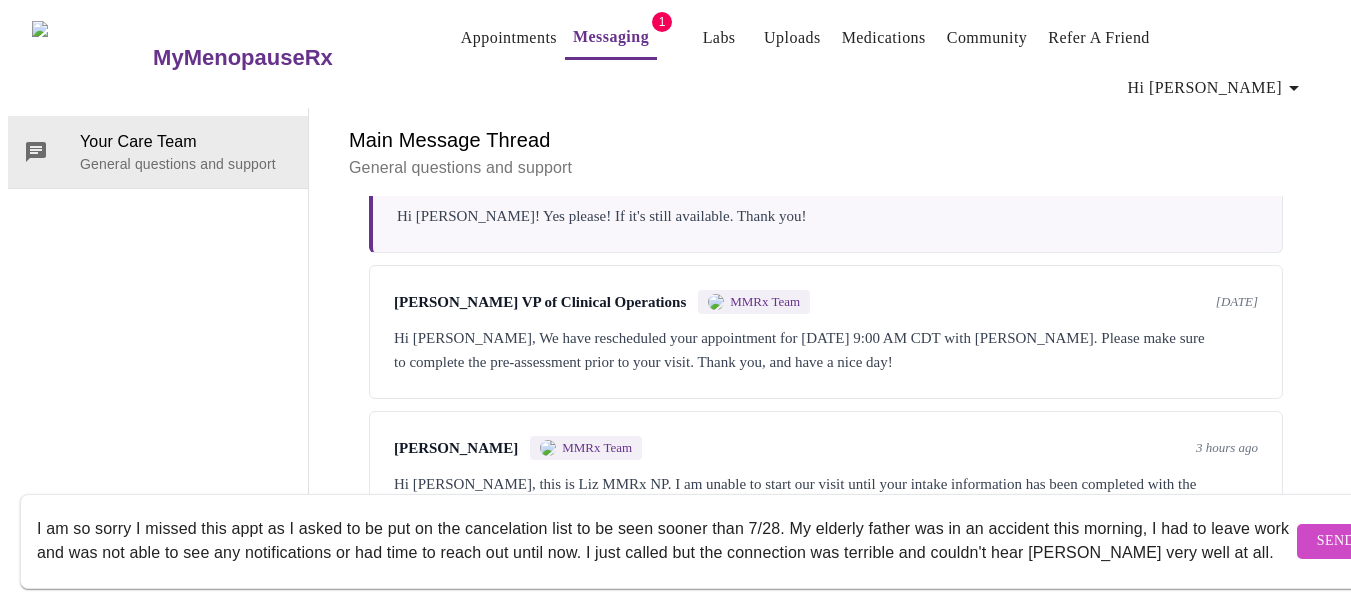 drag, startPoint x: 286, startPoint y: 496, endPoint x: 261, endPoint y: 498, distance: 25.079872 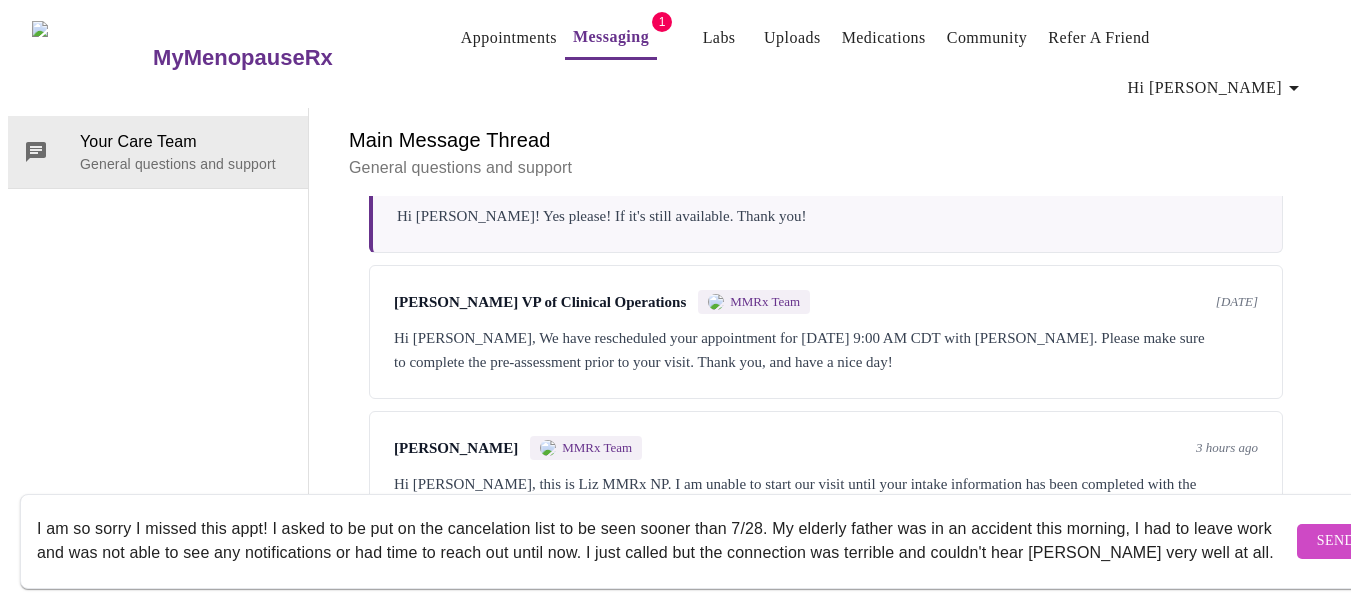 drag, startPoint x: 767, startPoint y: 507, endPoint x: 269, endPoint y: 514, distance: 498.0492 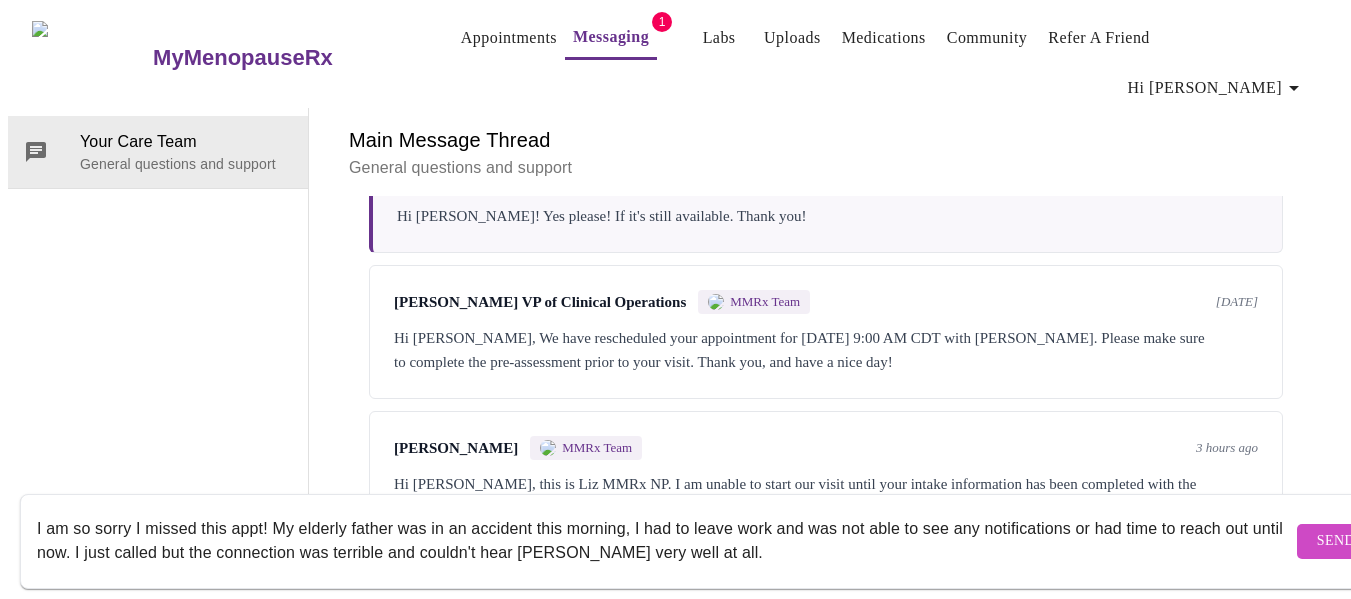 click on "I am so sorry I missed this appt! My elderly father was in an accident this morning, I had to leave work and was not able to see any notifications or had time to reach out until now. I just called but the connection was terrible and couldn't hear Sophia very well at all." at bounding box center (664, 541) 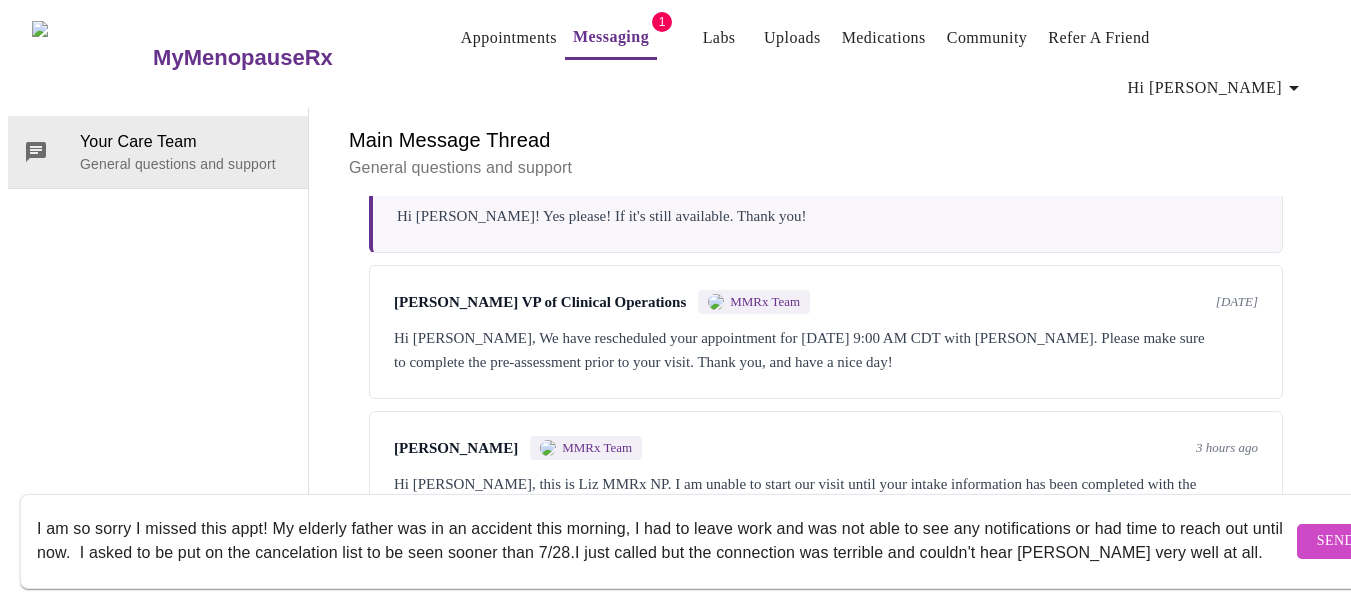 click on "I am so sorry I missed this appt! My elderly father was in an accident this morning, I had to leave work and was not able to see any notifications or had time to reach out until now.  I asked to be put on the cancelation list to be seen sooner than 7/28.I just called but the connection was terrible and couldn't hear Sophia very well at all." at bounding box center [664, 541] 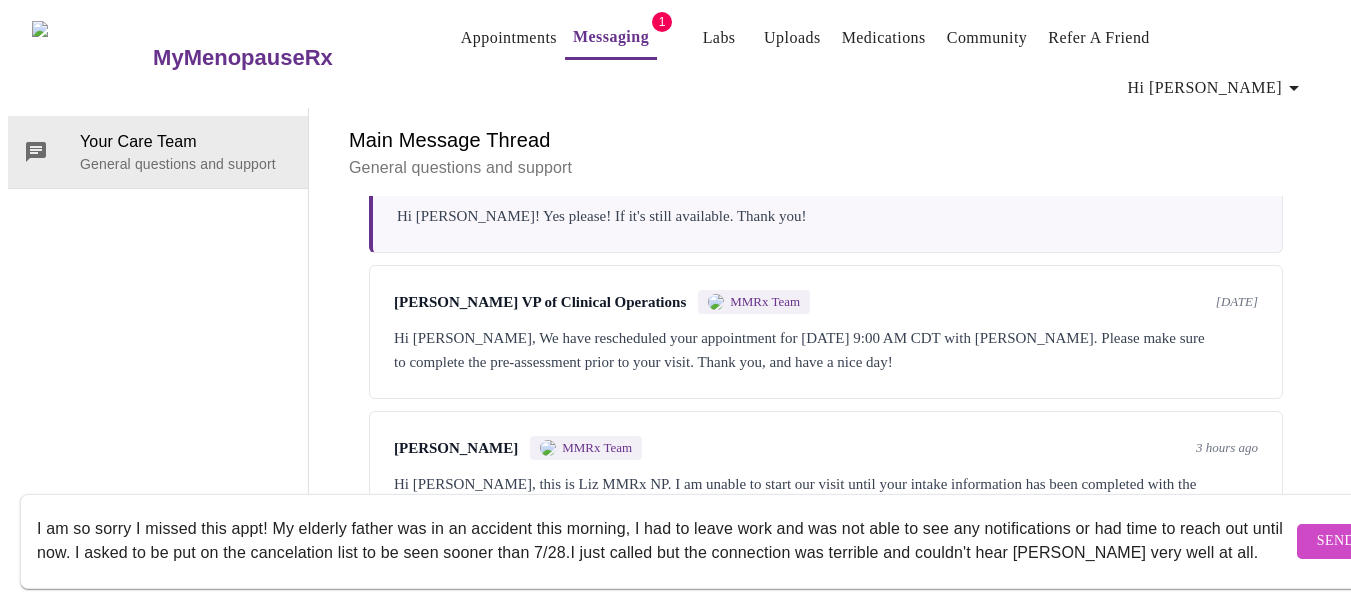 click on "I am so sorry I missed this appt! My elderly father was in an accident this morning, I had to leave work and was not able to see any notifications or had time to reach out until now. I asked to be put on the cancelation list to be seen sooner than 7/28.I just called but the connection was terrible and couldn't hear Sophia very well at all." at bounding box center (664, 541) 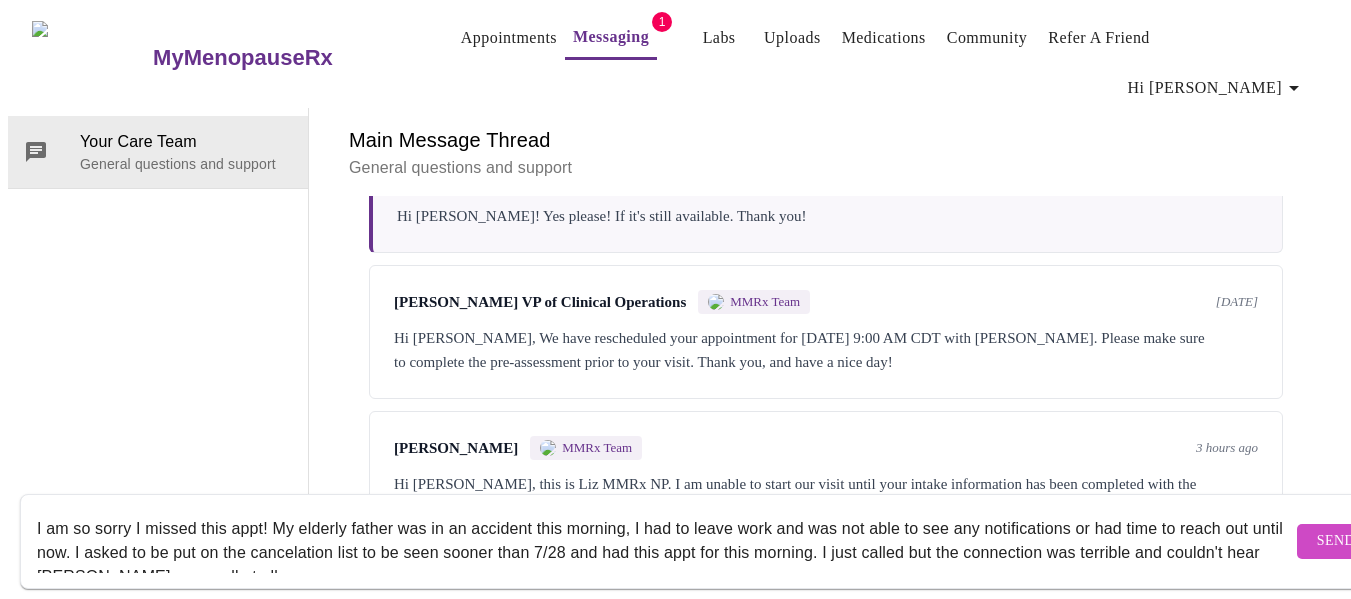 click on "I am so sorry I missed this appt! My elderly father was in an accident this morning, I had to leave work and was not able to see any notifications or had time to reach out until now. I asked to be put on the cancelation list to be seen sooner than 7/28 and had this appt for this morning. I just called but the connection was terrible and couldn't hear Sophia very well at all." at bounding box center (664, 541) 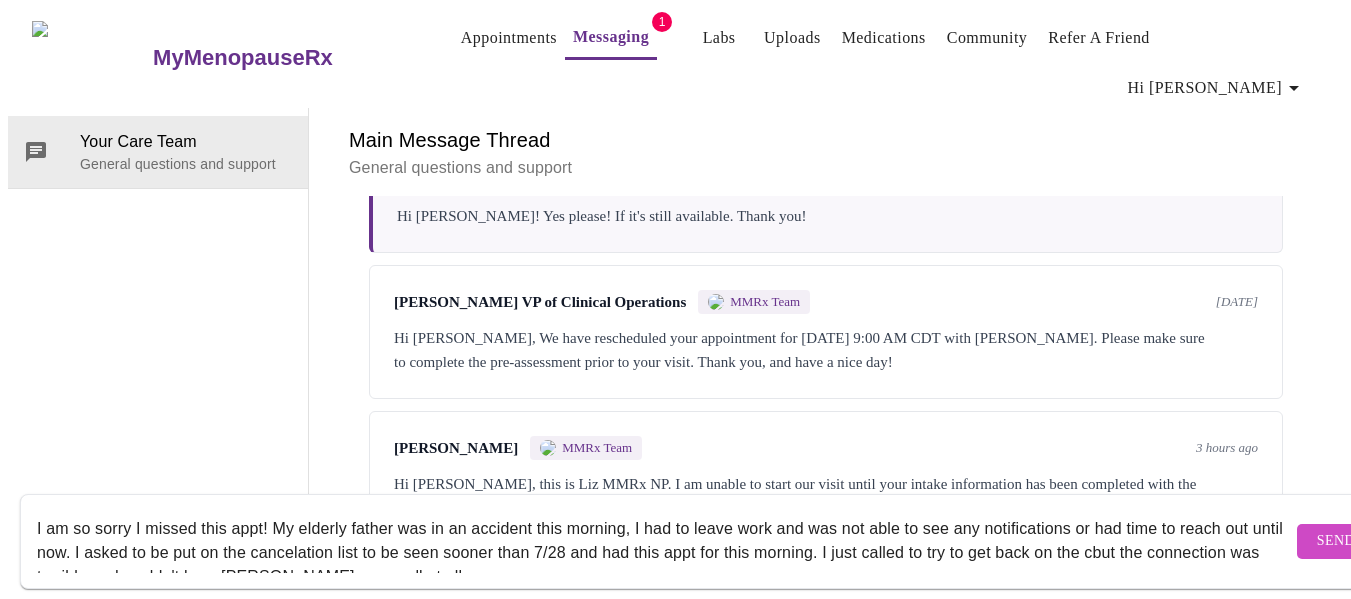 scroll, scrollTop: 13, scrollLeft: 0, axis: vertical 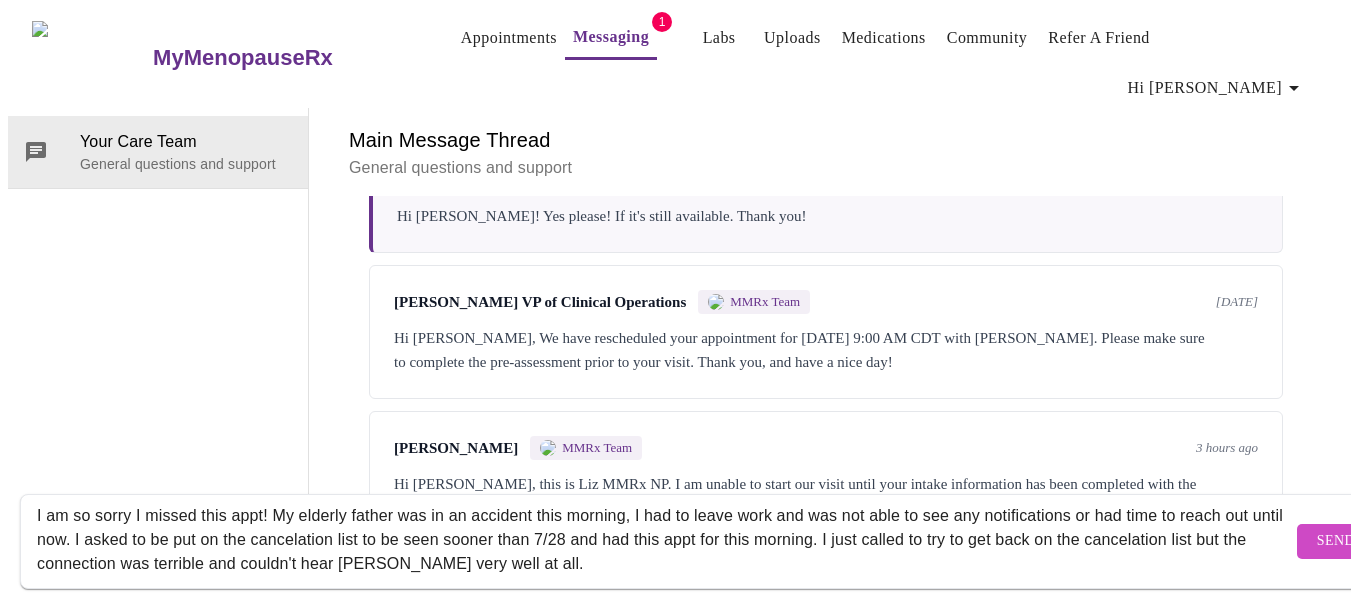 click on "I am so sorry I missed this appt! My elderly father was in an accident this morning, I had to leave work and was not able to see any notifications or had time to reach out until now. I asked to be put on the cancelation list to be seen sooner than 7/28 and had this appt for this morning. I just called to try to get back on the cancelation list but the connection was terrible and couldn't hear Sophia very well at all." at bounding box center [664, 541] 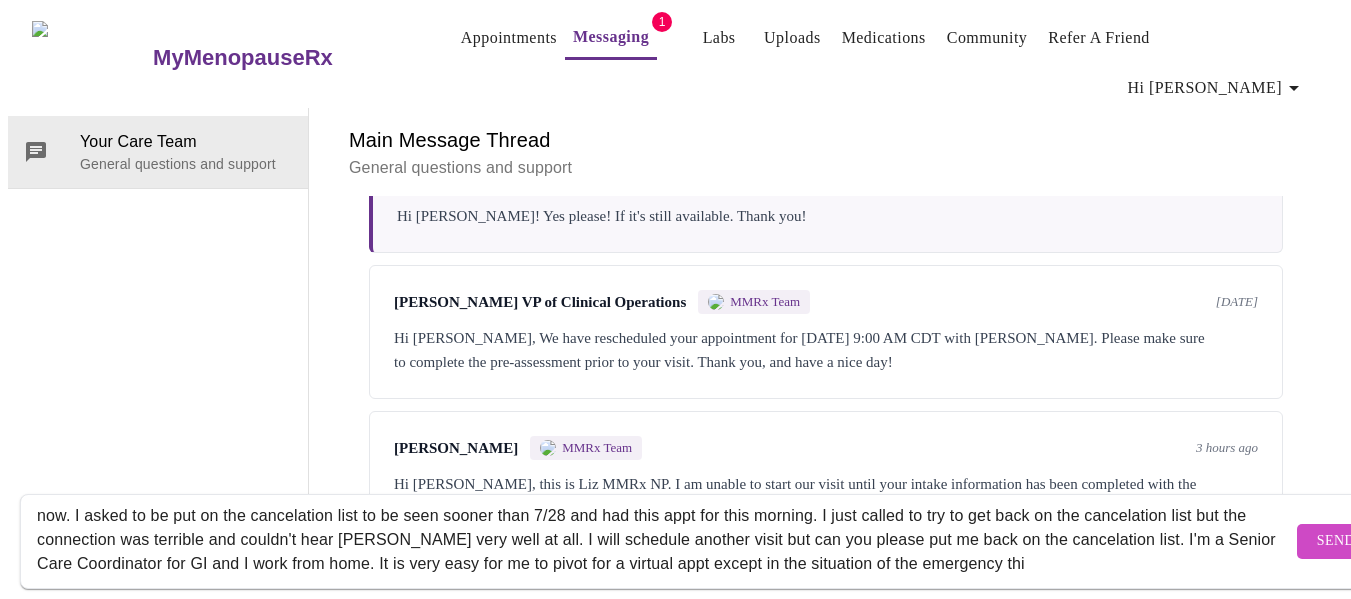 scroll, scrollTop: 61, scrollLeft: 0, axis: vertical 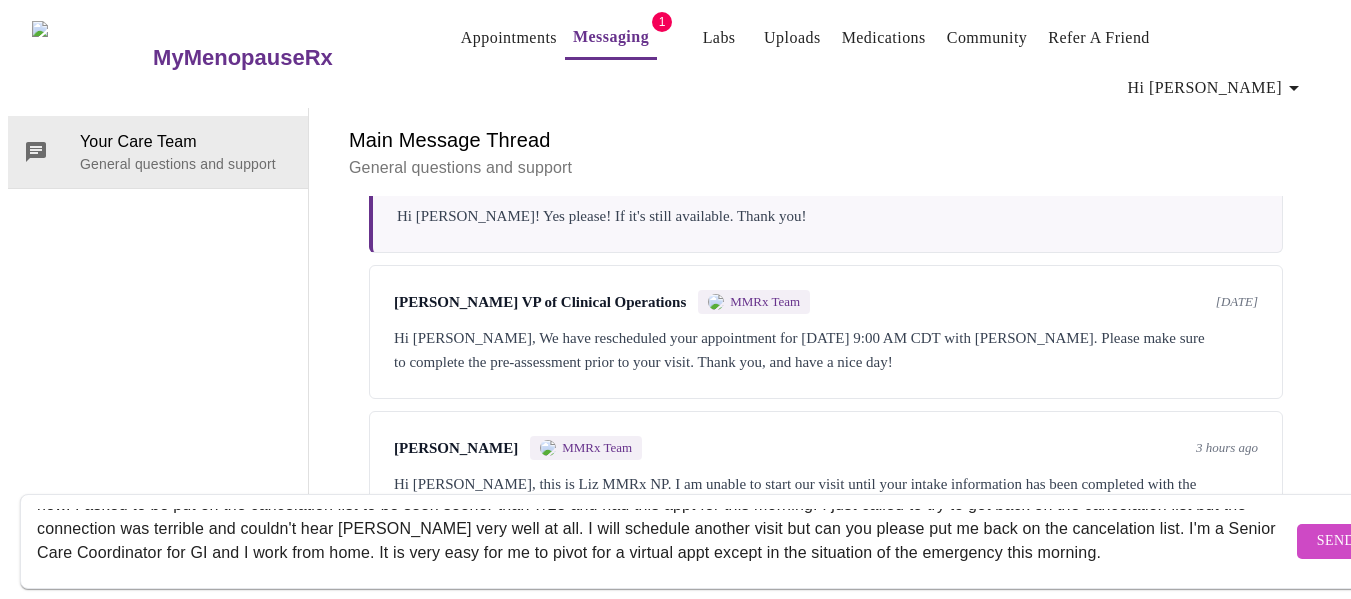 click on "I am so sorry I missed this appt! My elderly father was in an accident this morning, I had to leave work and was not able to see any notifications or had time to reach out until now. I asked to be put on the cancelation list to be seen sooner than 7/28 and had this appt for this morning. I just called to try to get back on the cancelation list but the connection was terrible and couldn't hear Sophia very well at all. I will schedule another visit but can you please put me back on the cancelation list. I'm a Senior Care Coordinator for GI and I work from home. It is very easy for me to pivot for a virtual appt except in the situation of the emergency this morning." at bounding box center (664, 541) 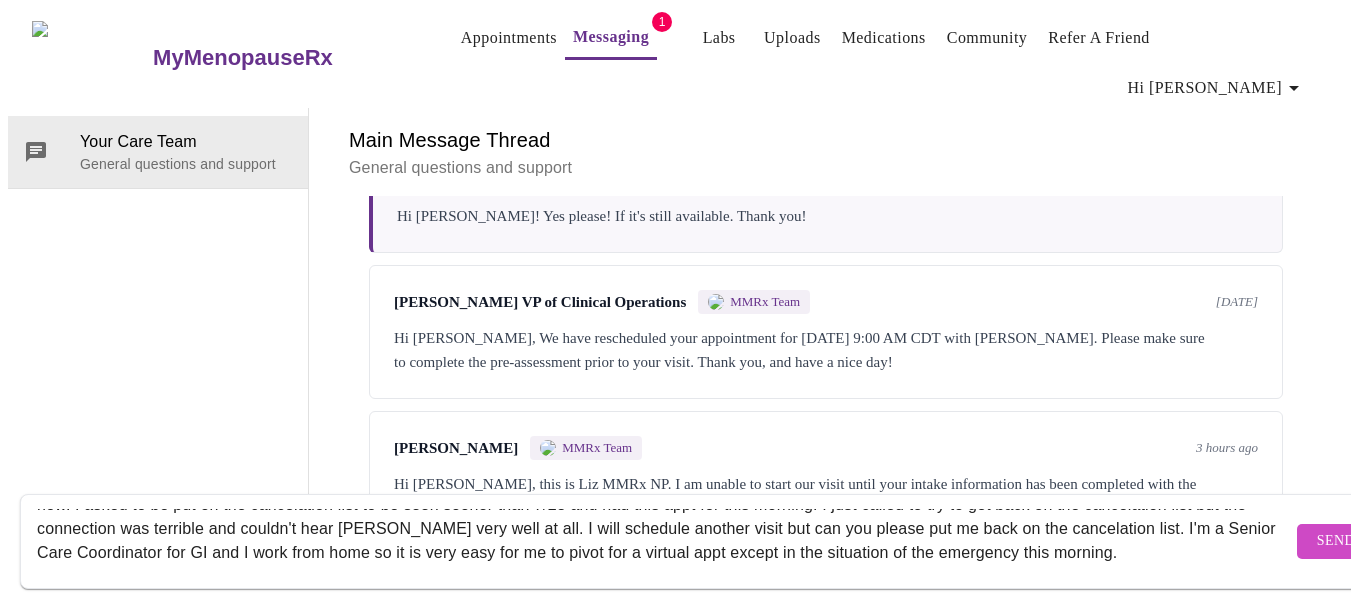click on "I am so sorry I missed this appt! My elderly father was in an accident this morning, I had to leave work and was not able to see any notifications or had time to reach out until now. I asked to be put on the cancelation list to be seen sooner than 7/28 and had this appt for this morning. I just called to try to get back on the cancelation list but the connection was terrible and couldn't hear Sophia very well at all. I will schedule another visit but can you please put me back on the cancelation list. I'm a Senior Care Coordinator for GI and I work from home so it is very easy for me to pivot for a virtual appt except in the situation of the emergency this morning." at bounding box center (664, 541) 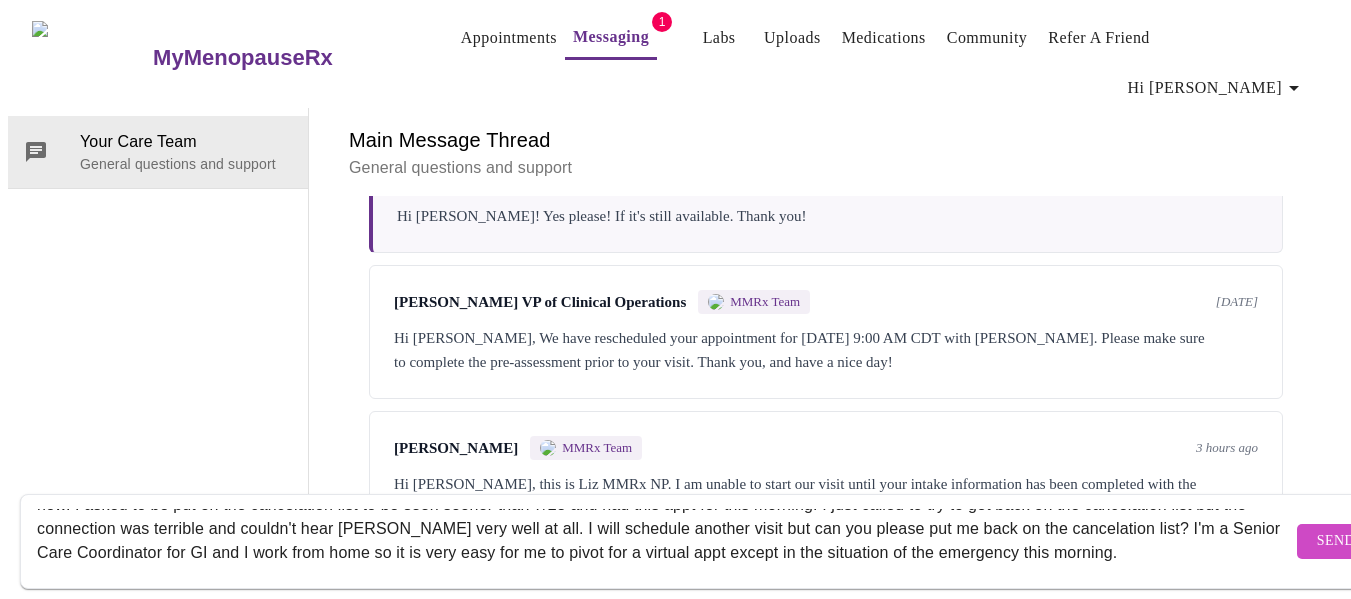 click on "I am so sorry I missed this appt! My elderly father was in an accident this morning, I had to leave work and was not able to see any notifications or had time to reach out until now. I asked to be put on the cancelation list to be seen sooner than 7/28 and had this appt for this morning. I just called to try to get back on the cancelation list but the connection was terrible and couldn't hear Sophia very well at all. I will schedule another visit but can you please put me back on the cancelation list? I'm a Senior Care Coordinator for GI and I work from home so it is very easy for me to pivot for a virtual appt except in the situation of the emergency this morning." at bounding box center (664, 541) 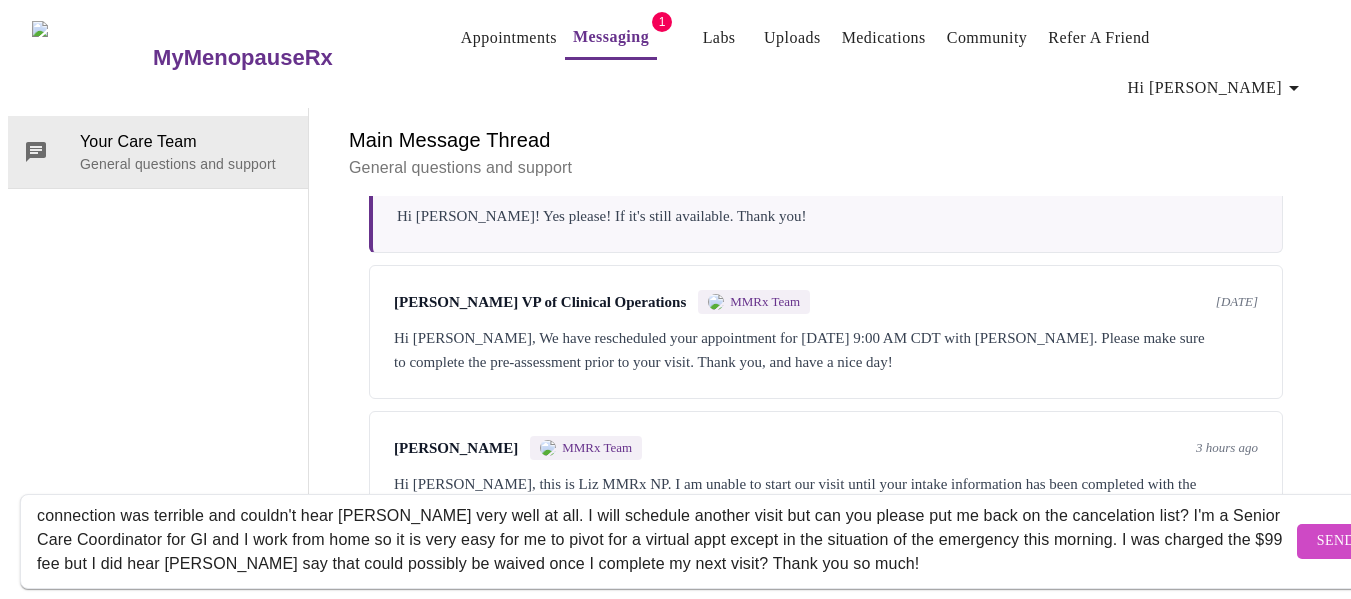 type on "I am so sorry I missed this appt! My elderly father was in an accident this morning, I had to leave work and was not able to see any notifications or had time to reach out until now. I asked to be put on the cancelation list to be seen sooner than 7/28 and had this appt for this morning. I just called to try to get back on the cancelation list but the connection was terrible and couldn't hear Sophia very well at all. I will schedule another visit but can you please put me back on the cancelation list? I'm a Senior Care Coordinator for GI and I work from home so it is very easy for me to pivot for a virtual appt except in the situation of the emergency this morning. I was charged the $99 fee but I did hear Sophia say that could possibly be waived once I complete my next visit? Thank you so much!" 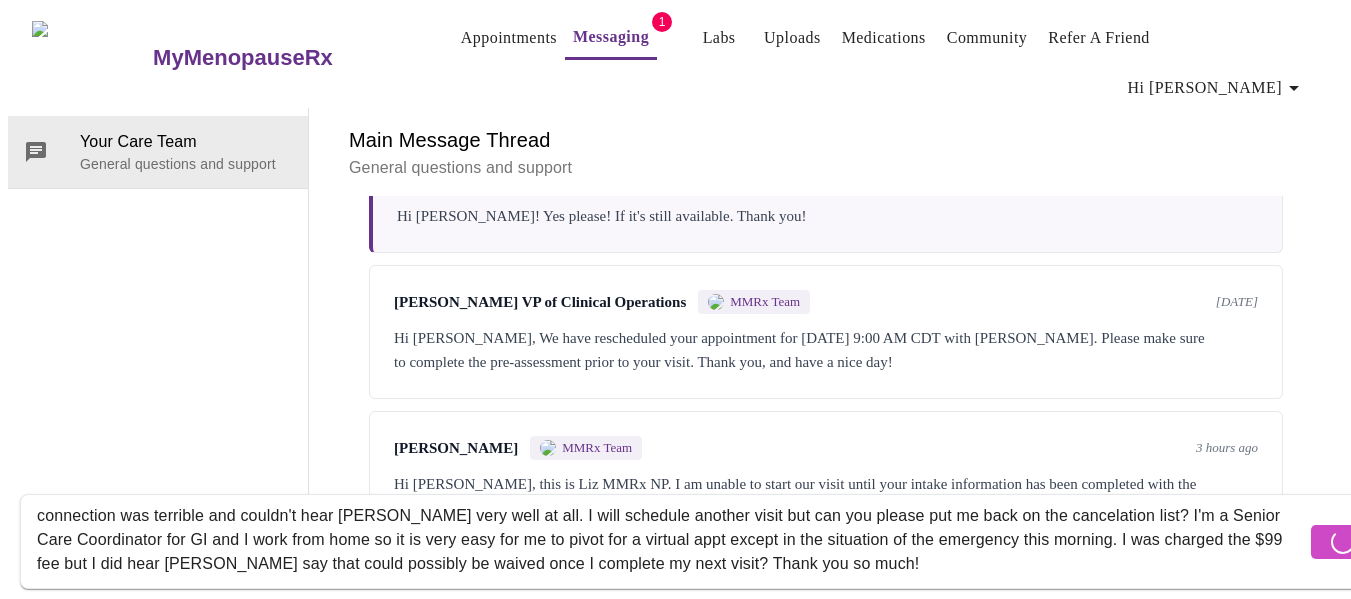 type 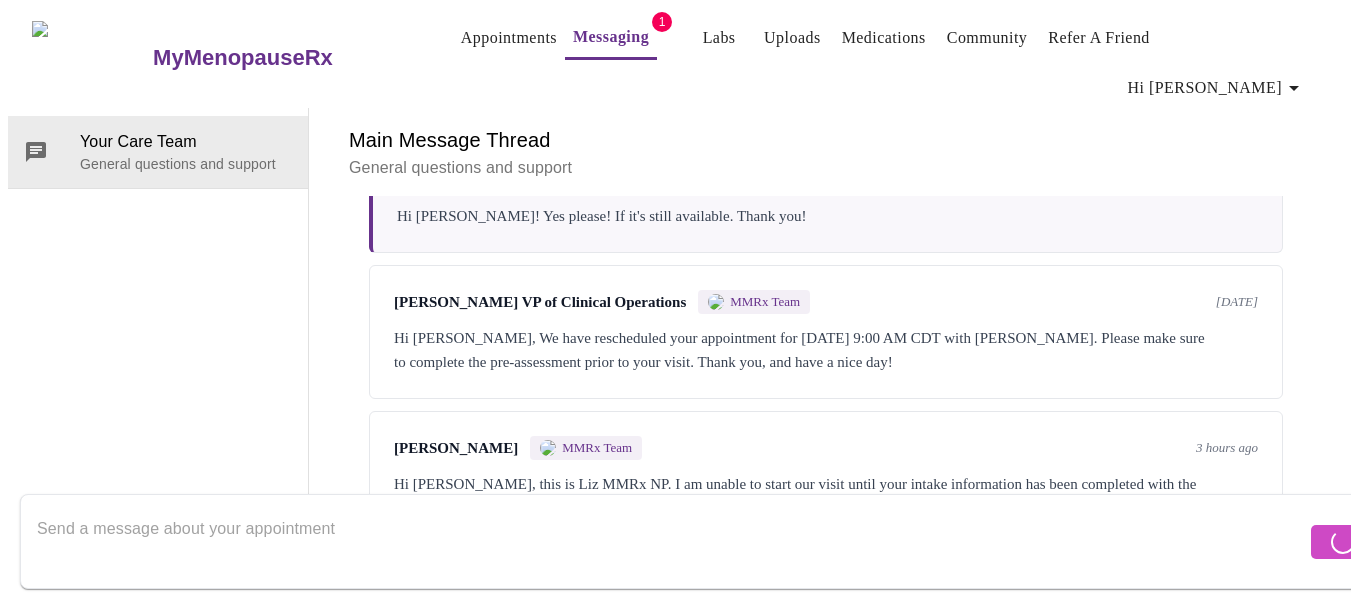 scroll, scrollTop: 0, scrollLeft: 0, axis: both 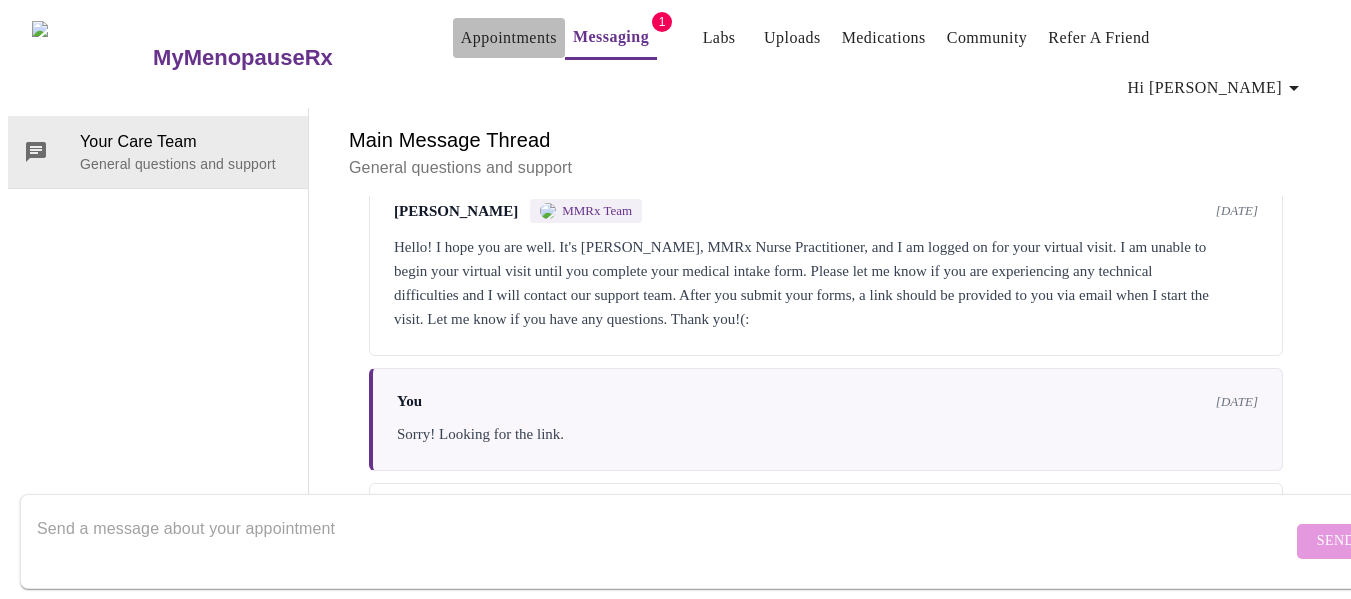 click on "Appointments" at bounding box center [509, 38] 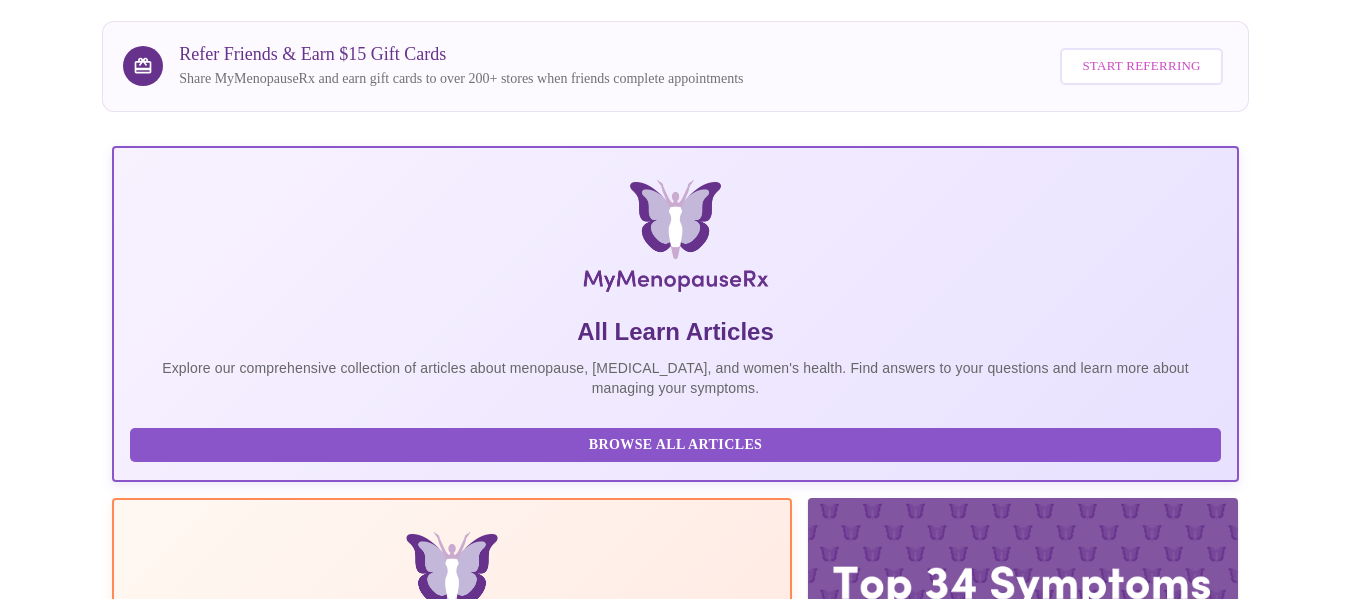 scroll, scrollTop: 0, scrollLeft: 0, axis: both 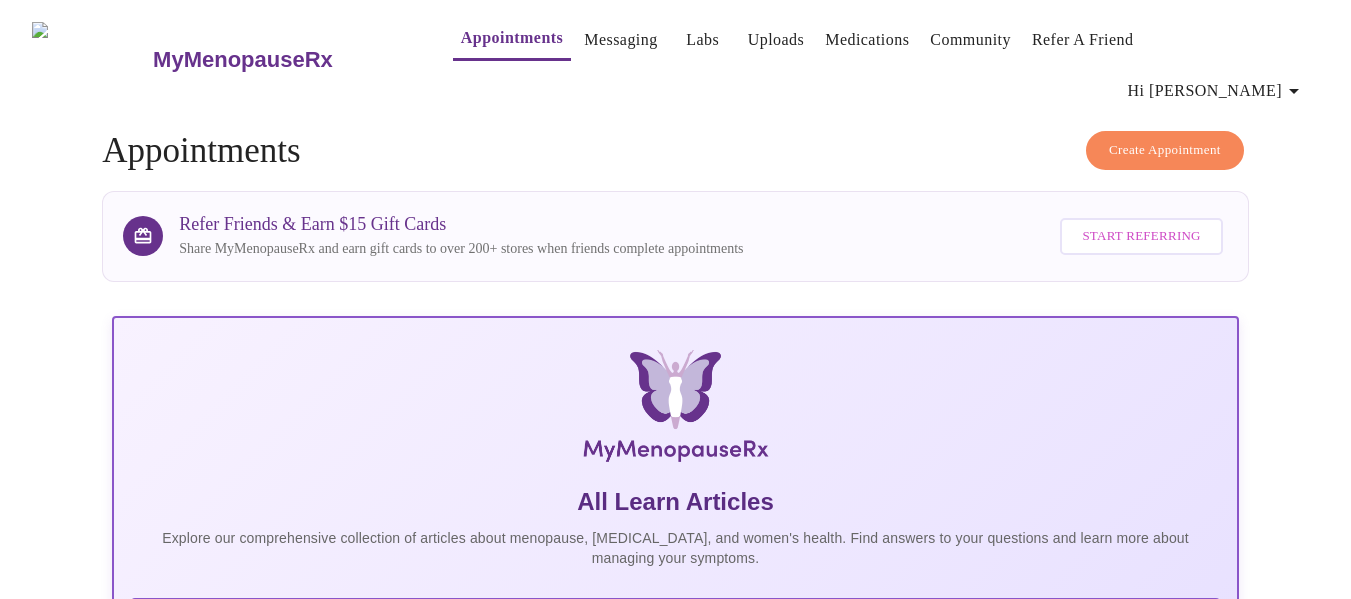 click on "Create Appointment" at bounding box center (1165, 150) 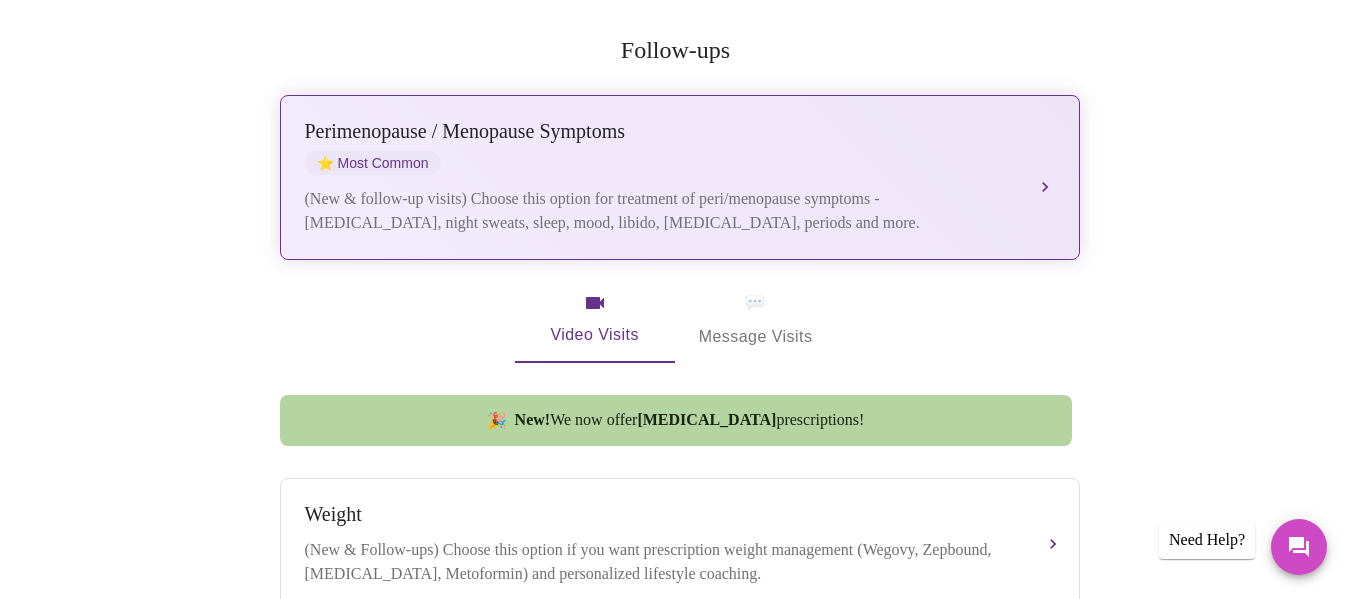 scroll, scrollTop: 200, scrollLeft: 0, axis: vertical 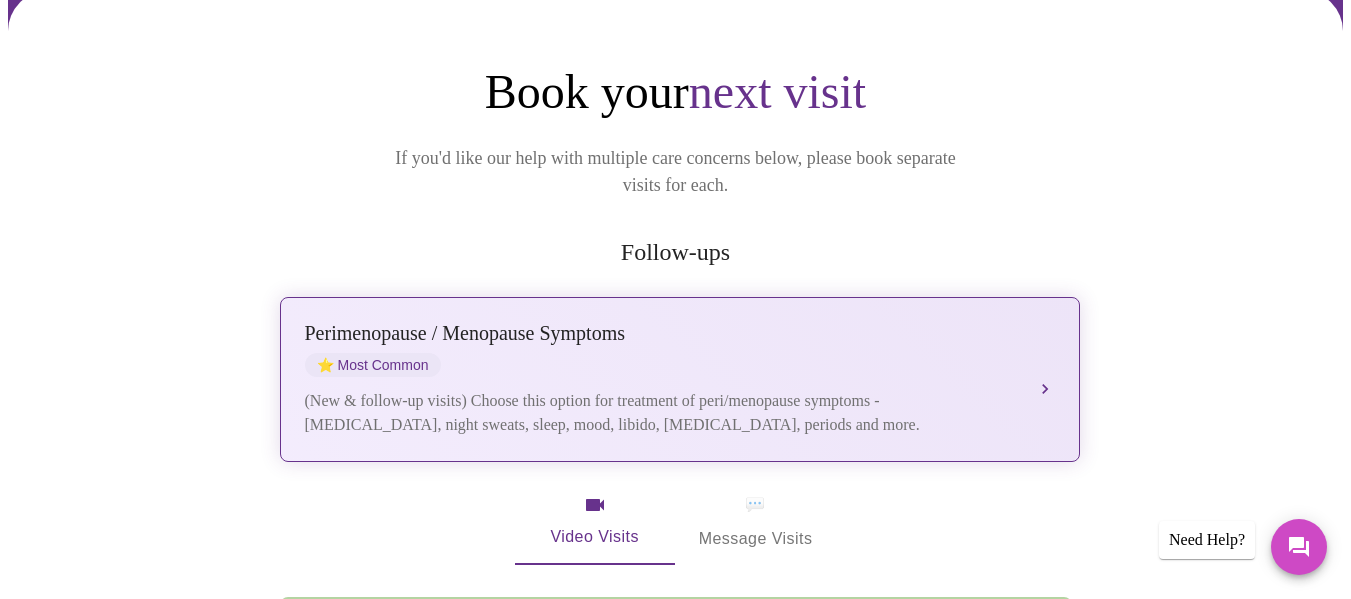 click on "Perimenopause / Menopause Symptoms  ⭐  Most Common" at bounding box center [660, 349] 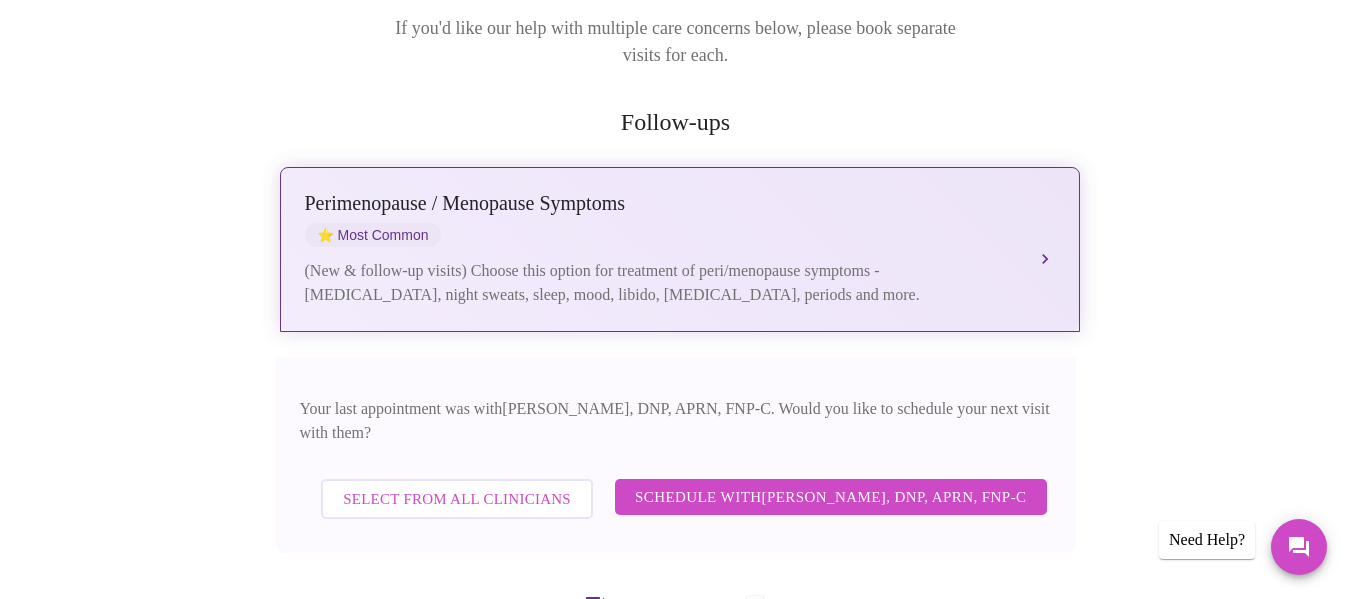 scroll, scrollTop: 500, scrollLeft: 0, axis: vertical 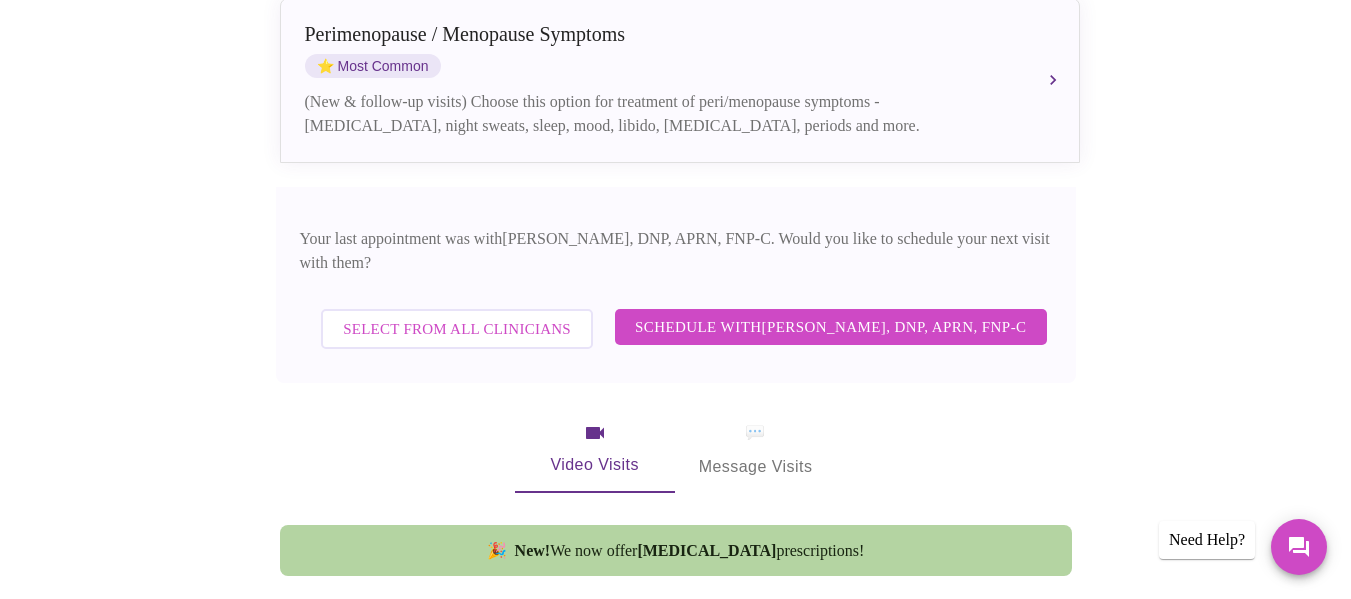click on "Select from All Clinicians" at bounding box center [457, 329] 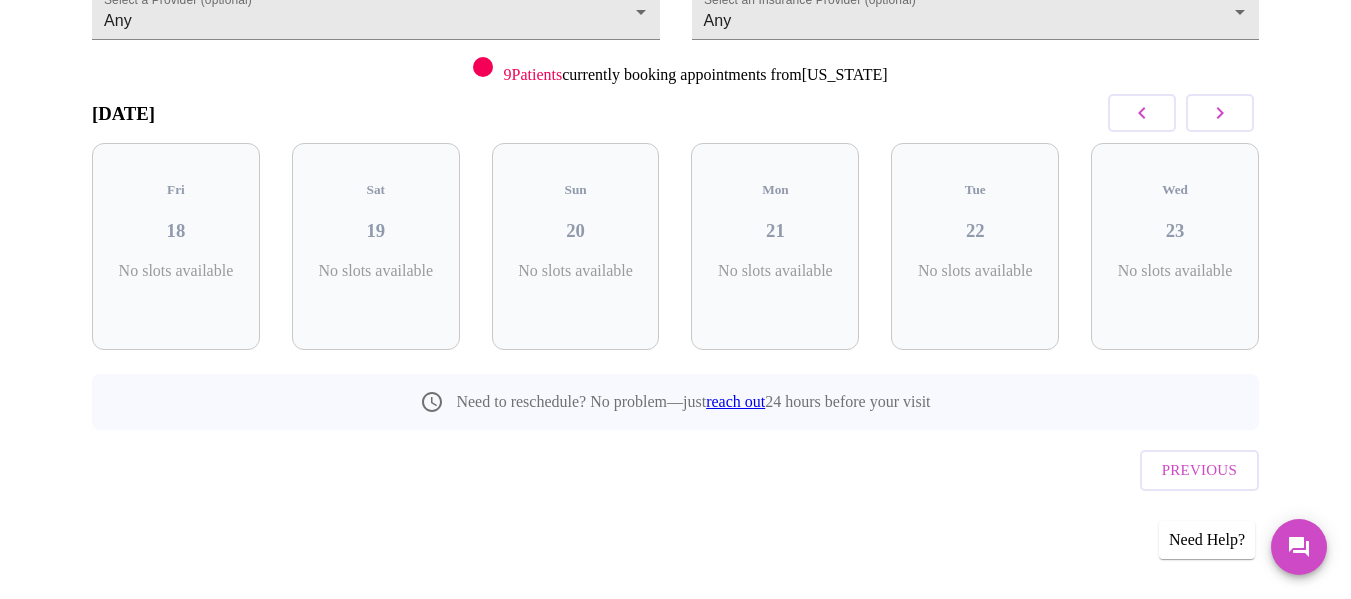 scroll, scrollTop: 187, scrollLeft: 0, axis: vertical 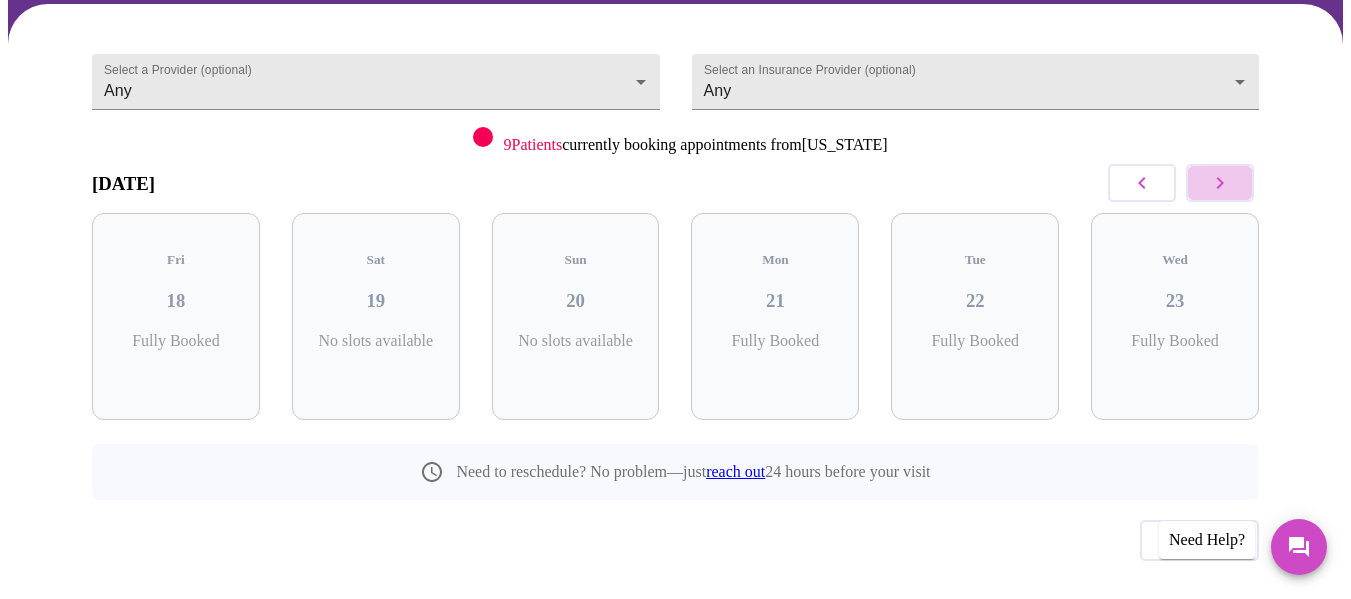 click 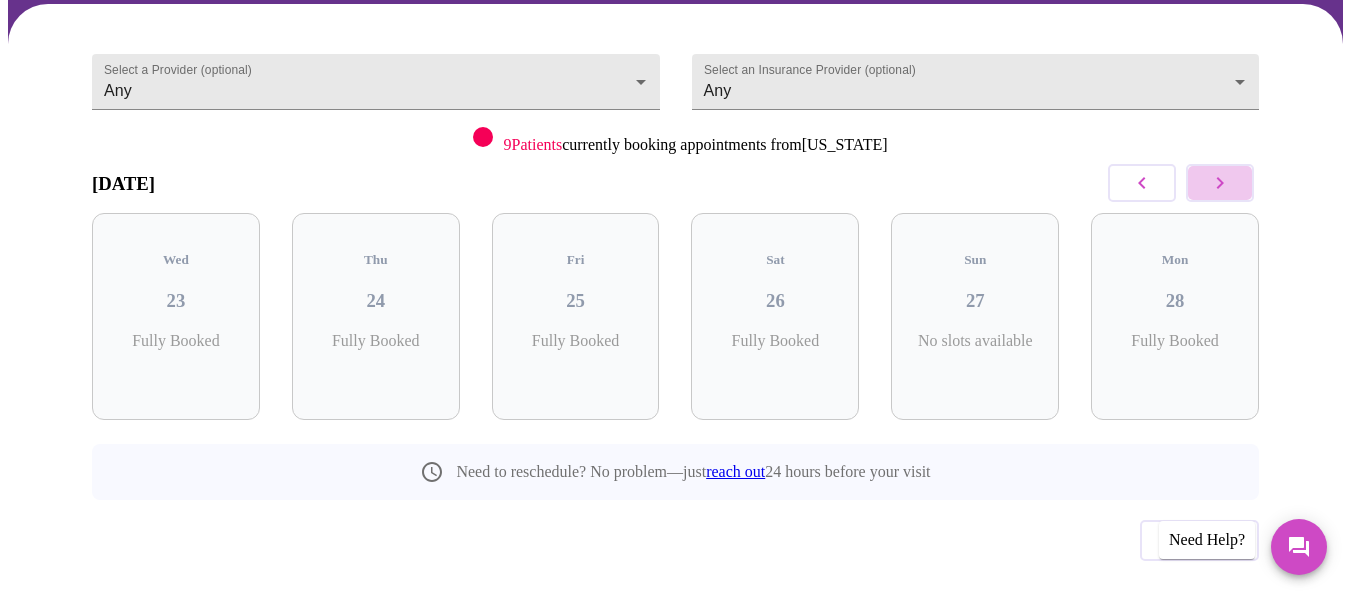 click 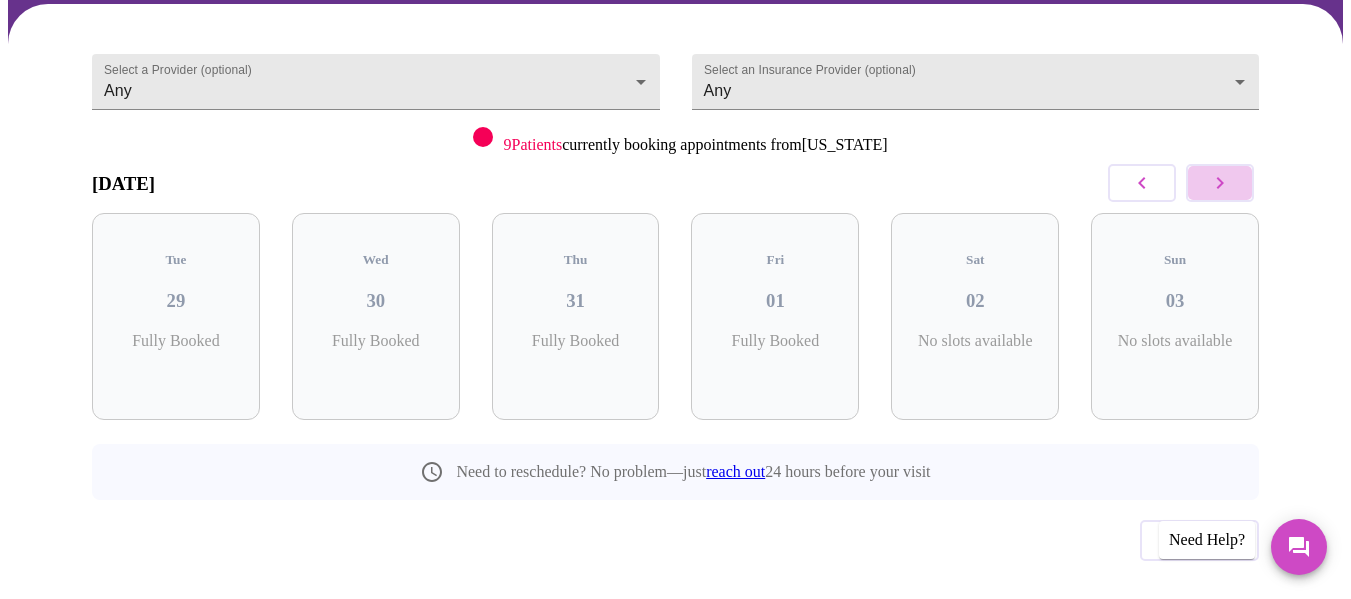 click 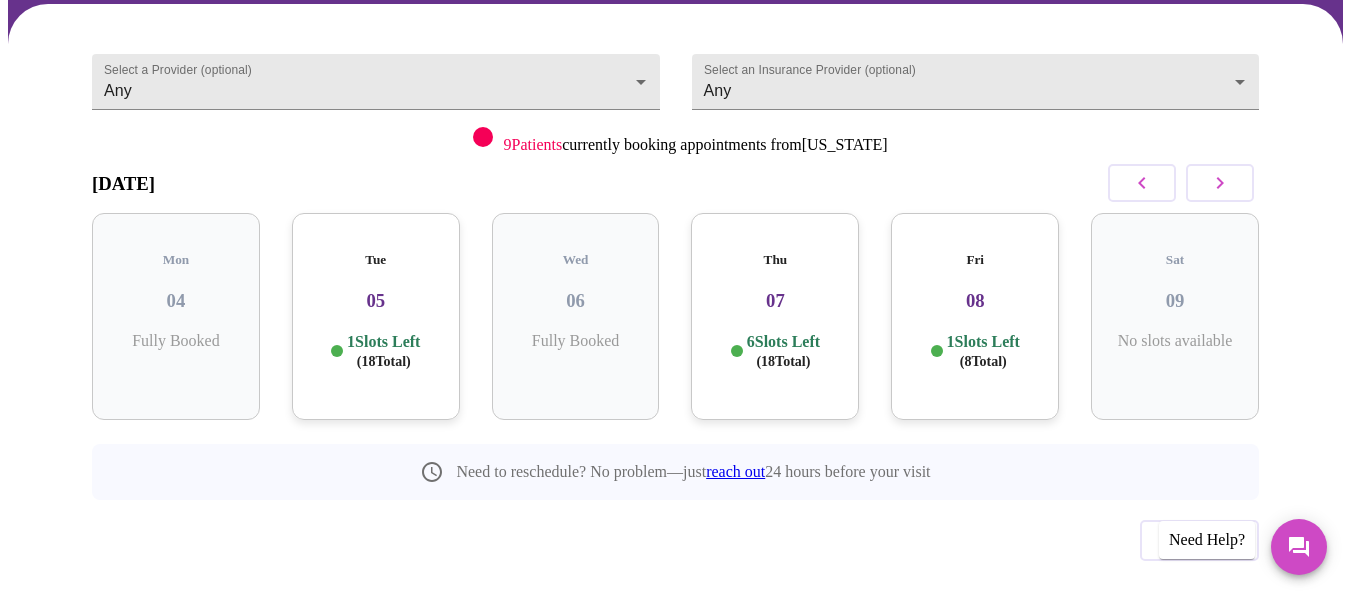 click on "1  Slots Left ( 18  Total)" at bounding box center (383, 351) 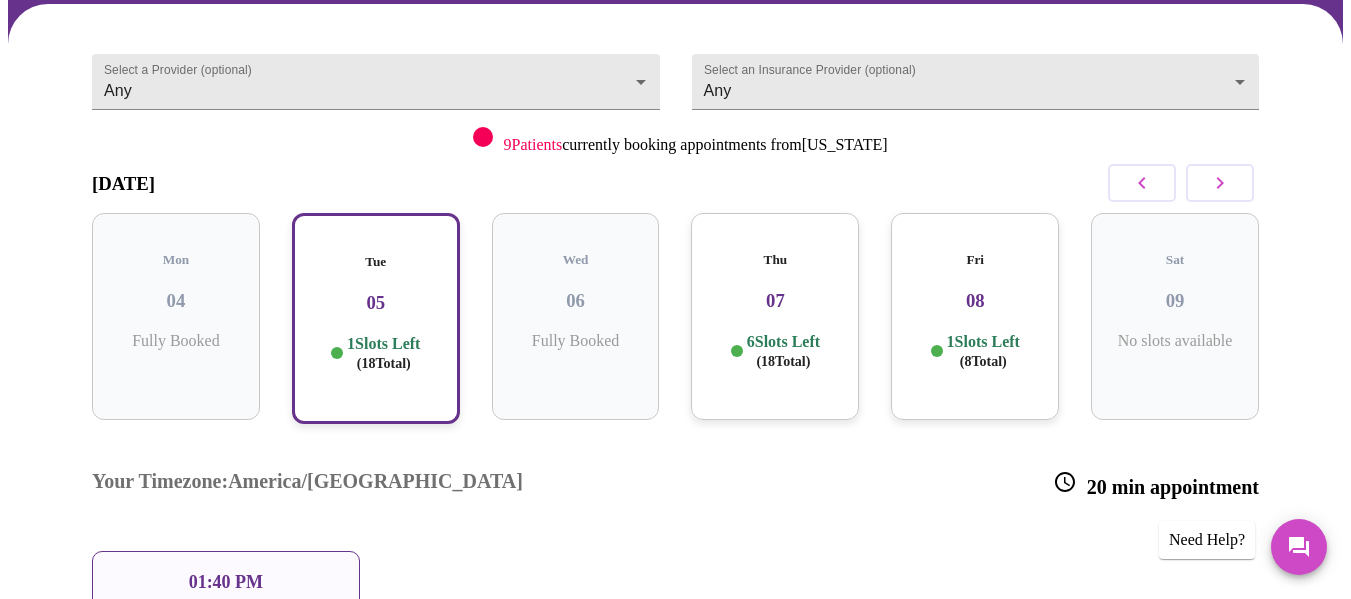 click on "01:40 PM" at bounding box center (226, 582) 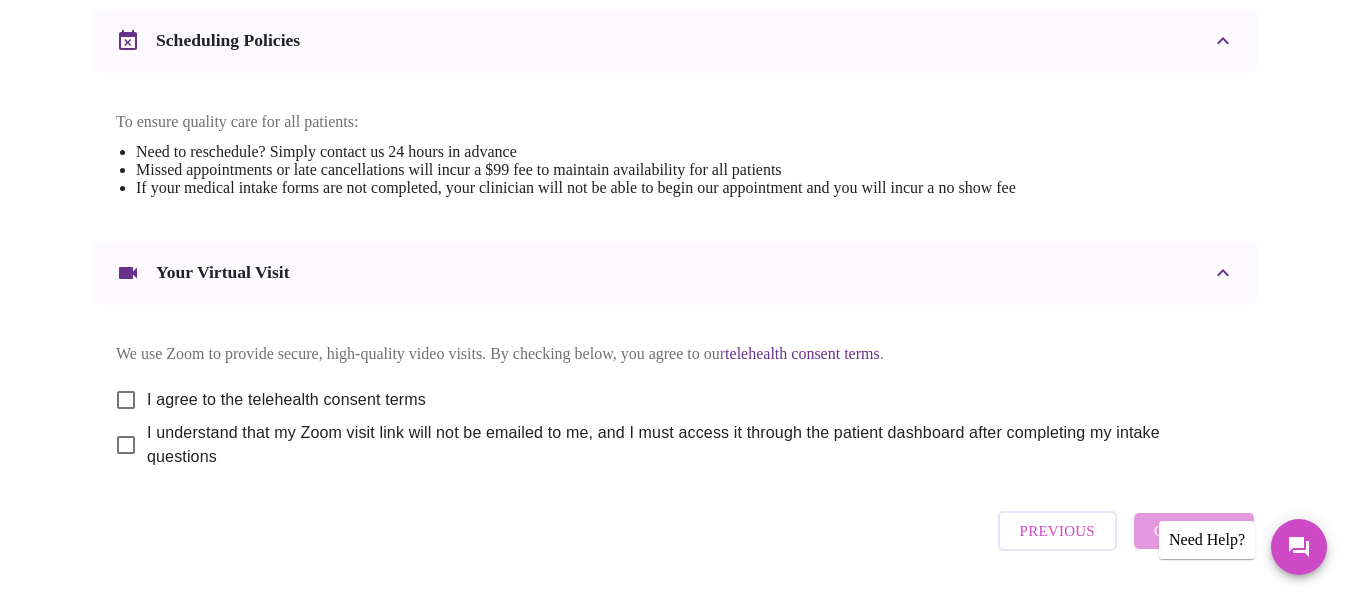scroll, scrollTop: 800, scrollLeft: 0, axis: vertical 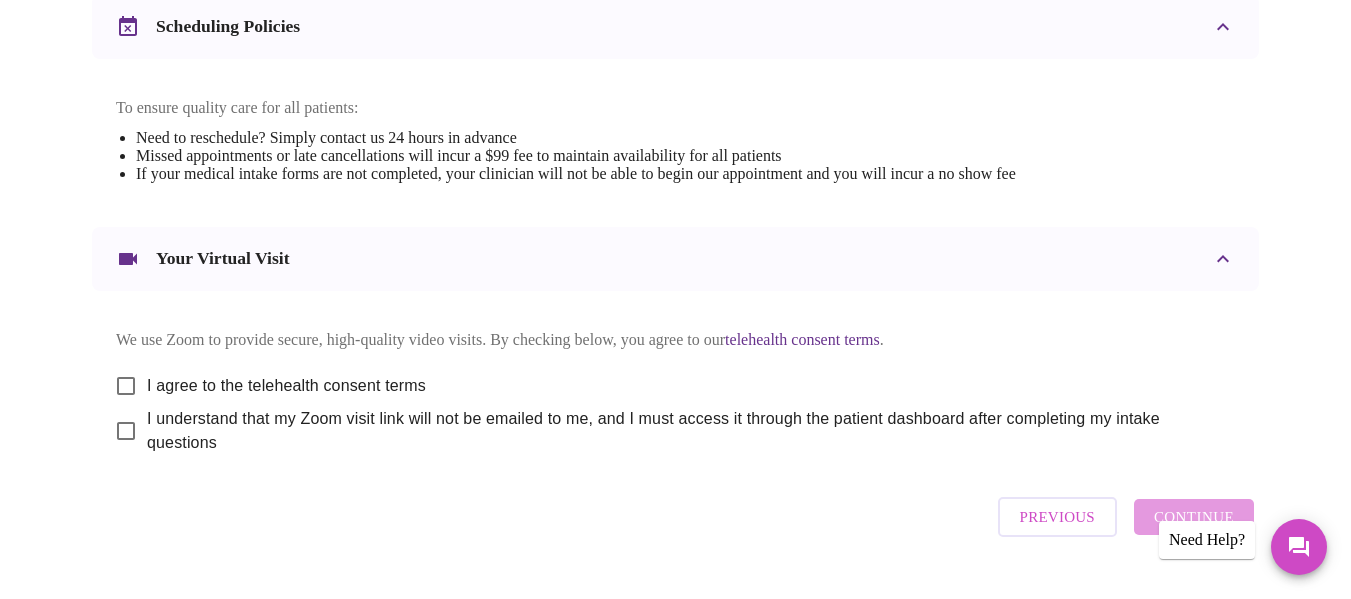 click on "I agree to the telehealth consent terms" at bounding box center (126, 386) 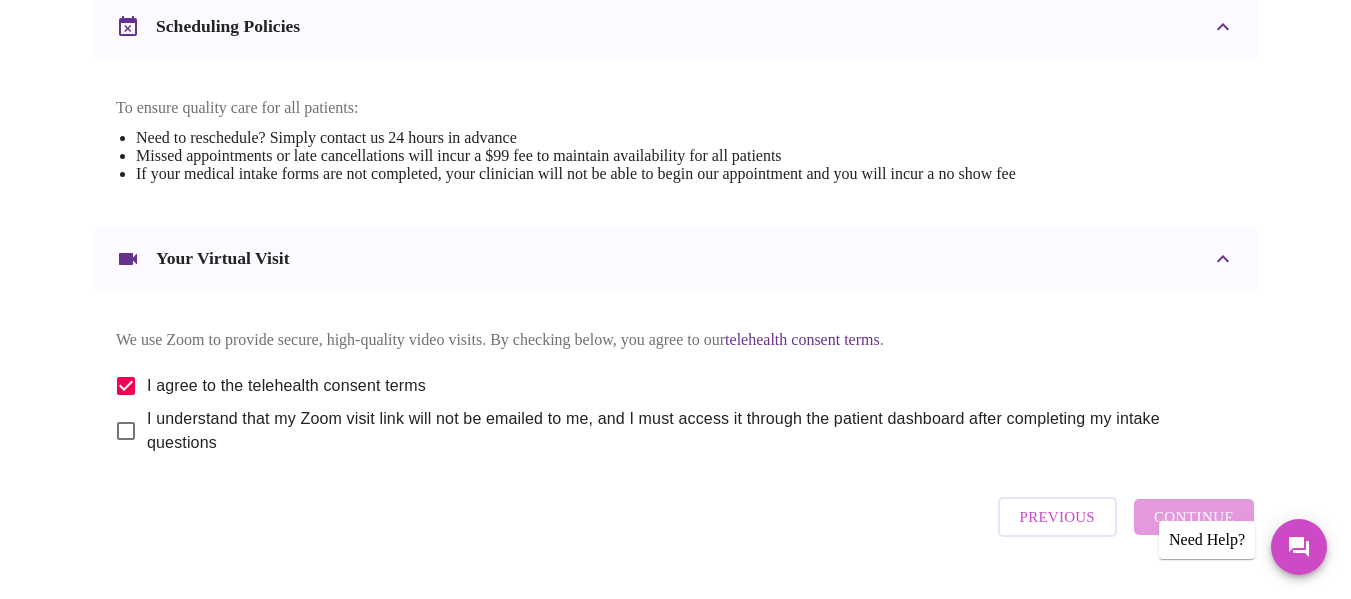 click on "I understand that my Zoom visit link will not be emailed to me, and I must access it through the patient dashboard after completing my intake questions" at bounding box center [126, 431] 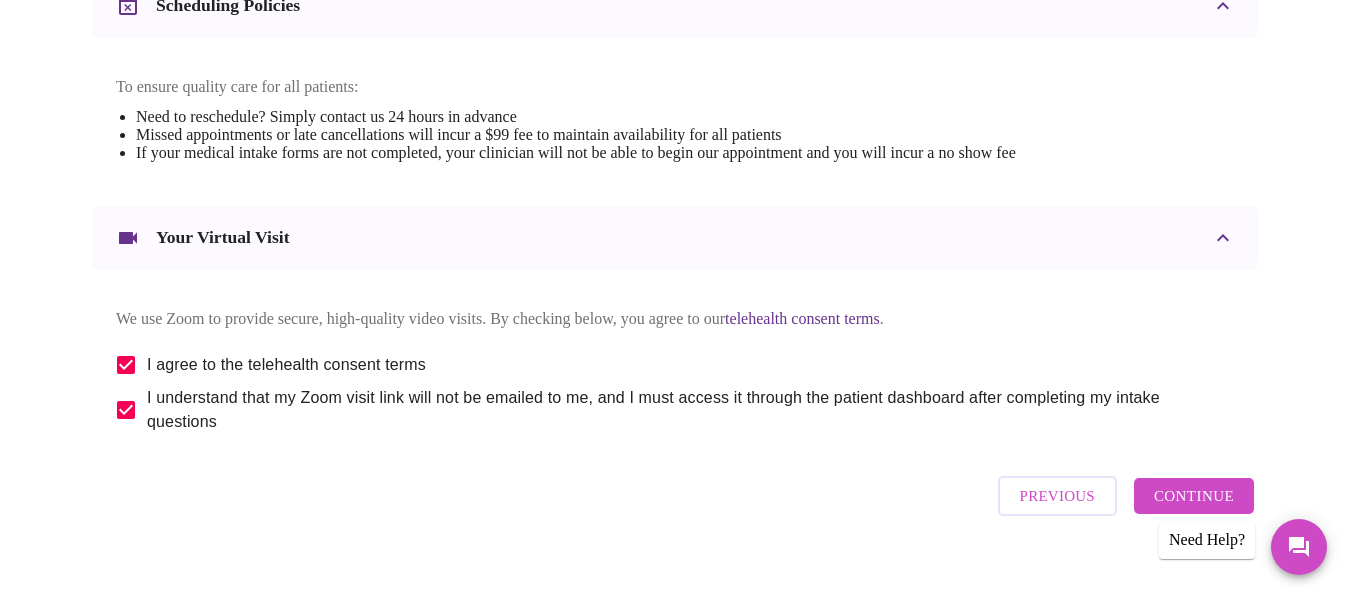 scroll, scrollTop: 833, scrollLeft: 0, axis: vertical 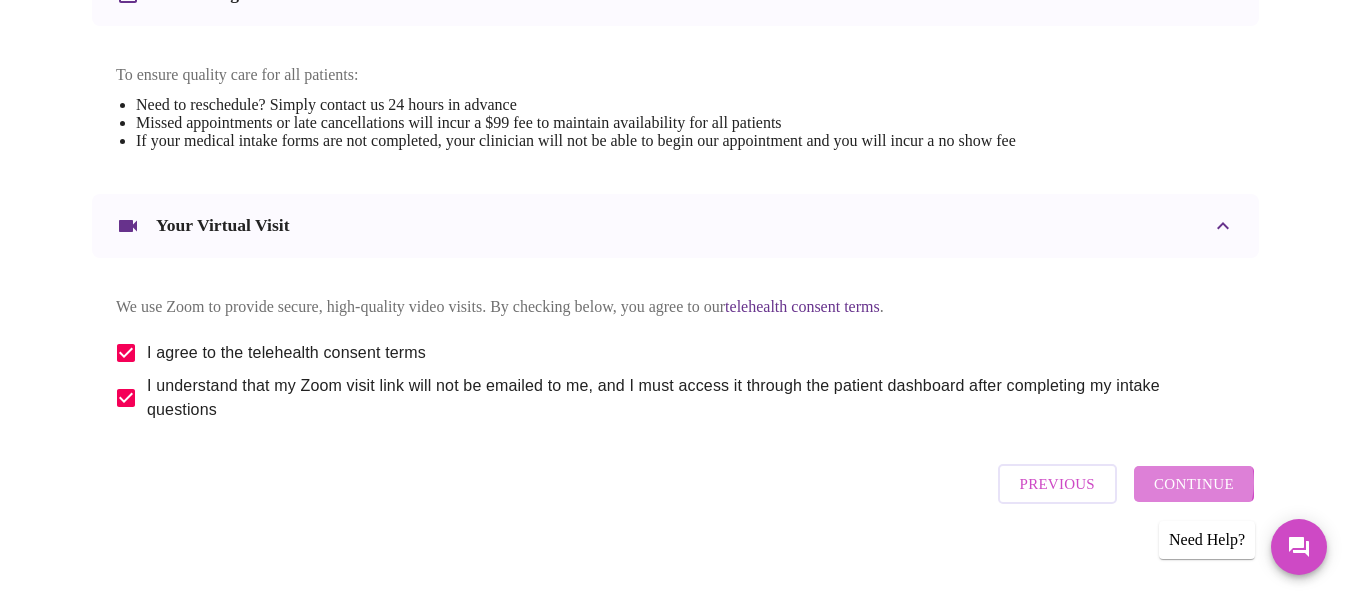click on "Continue" at bounding box center (1194, 484) 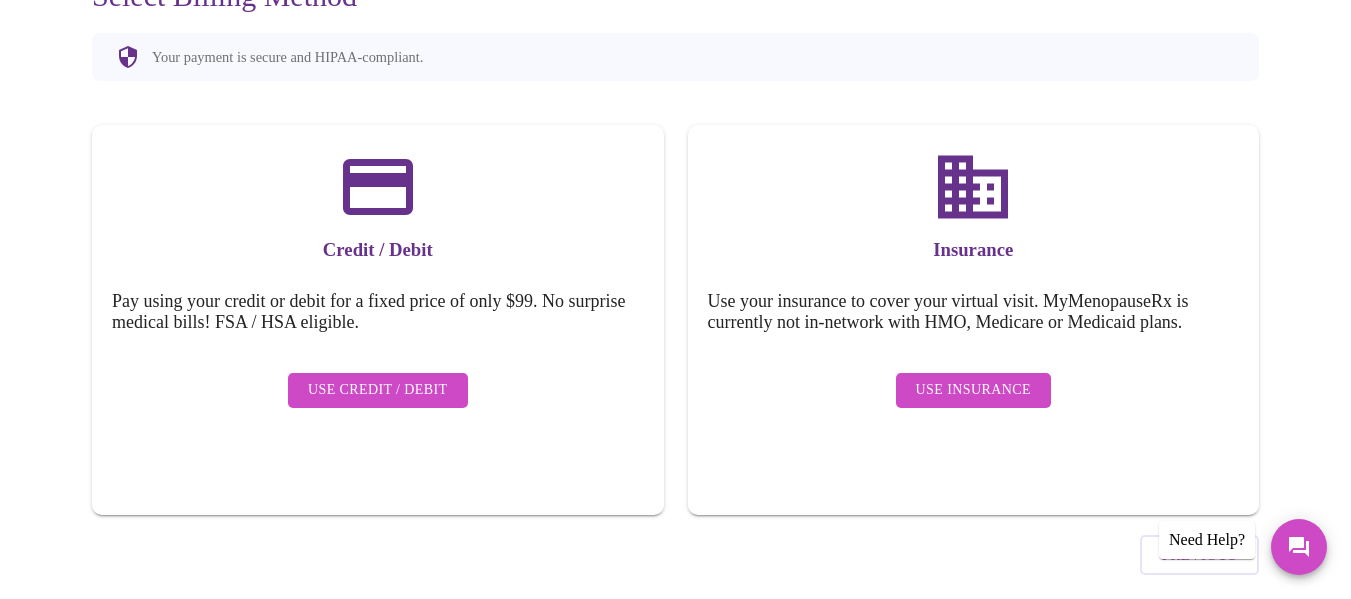 click on "Use Insurance" at bounding box center (973, 390) 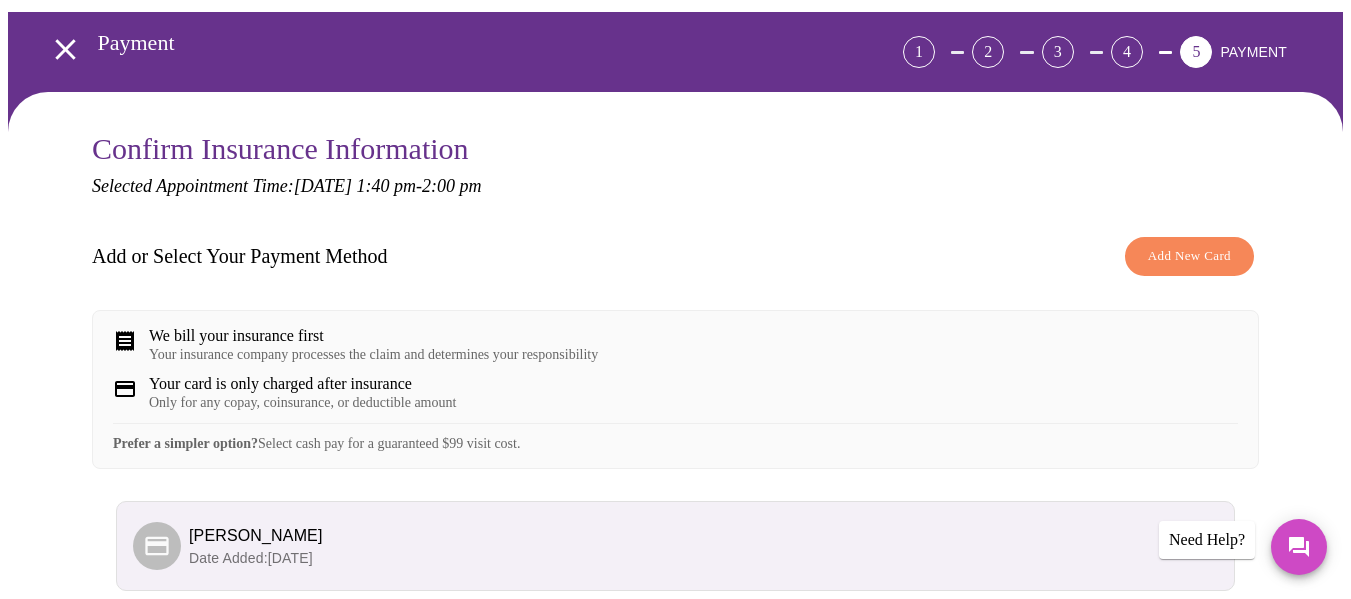 scroll, scrollTop: 272, scrollLeft: 0, axis: vertical 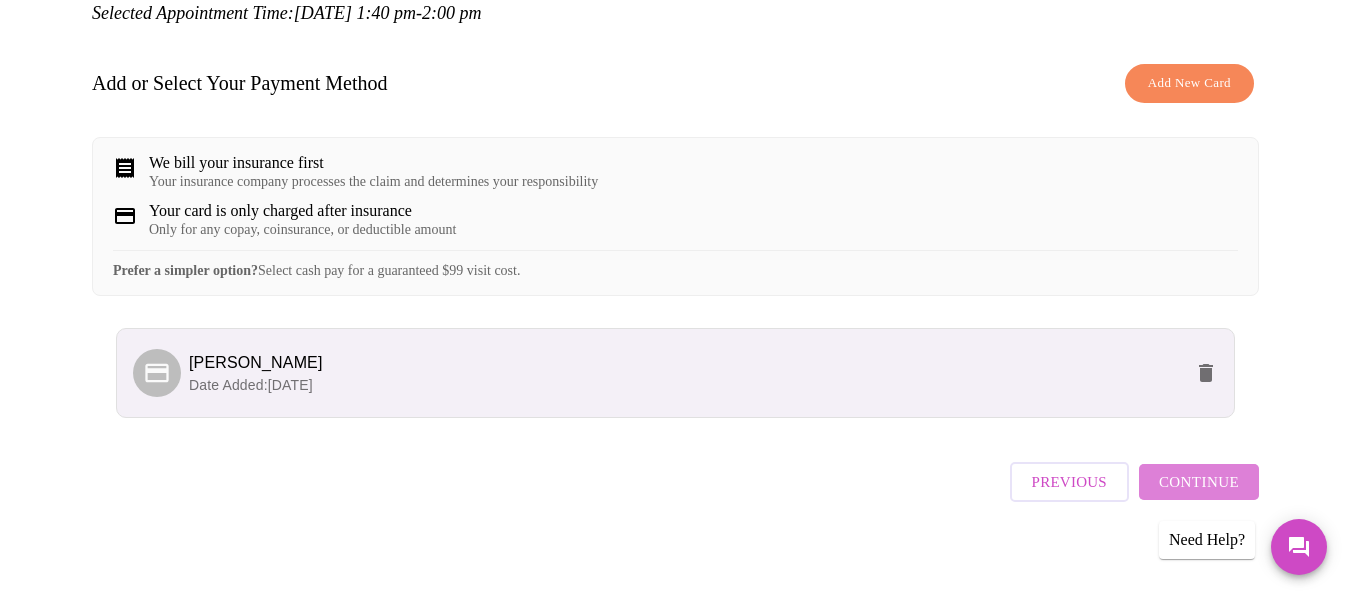 click on "Continue" at bounding box center [1199, 482] 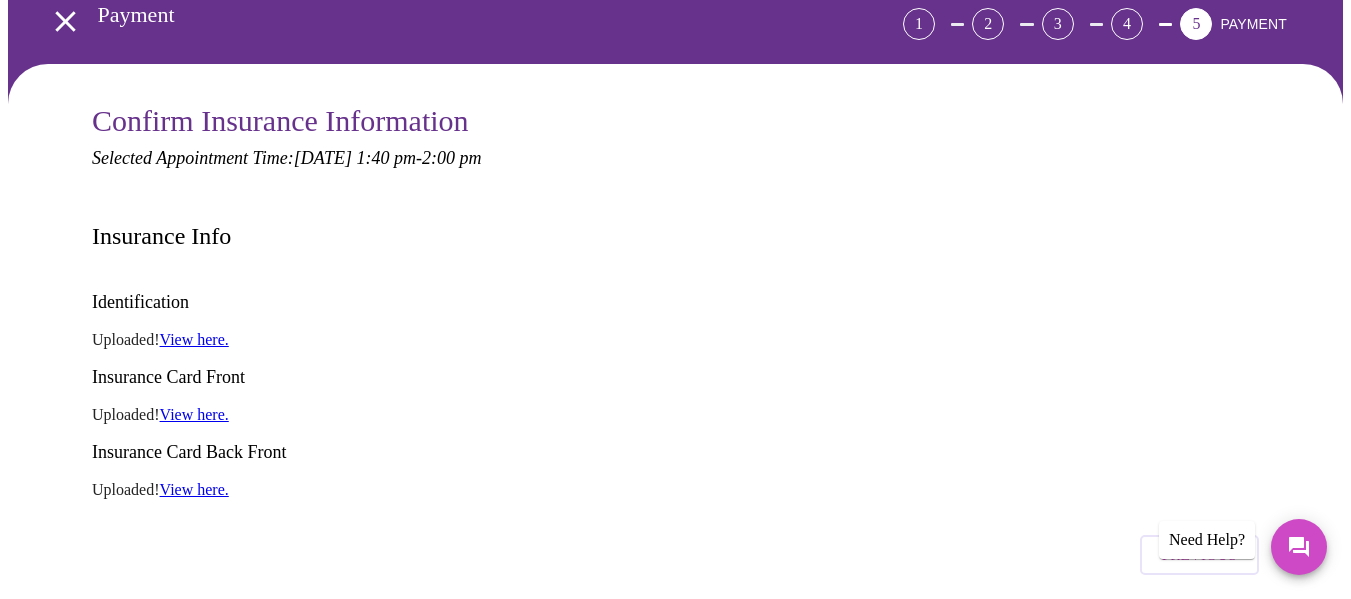 scroll, scrollTop: 400, scrollLeft: 0, axis: vertical 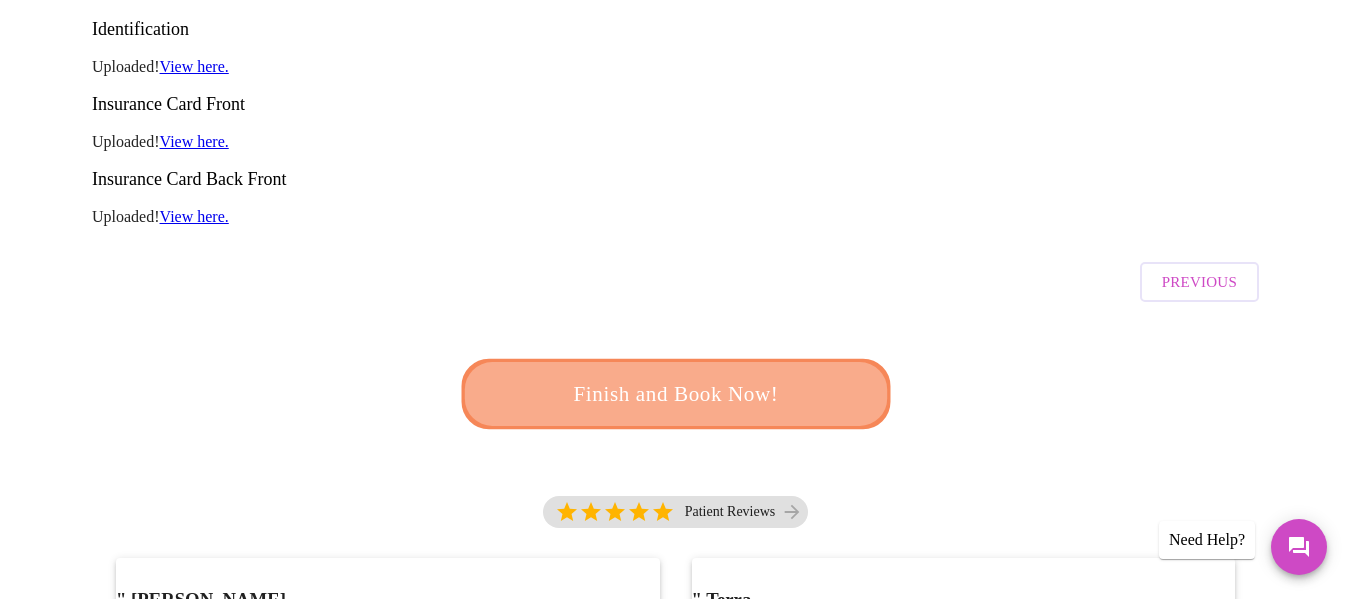 click on "Finish and Book Now!" at bounding box center (676, 394) 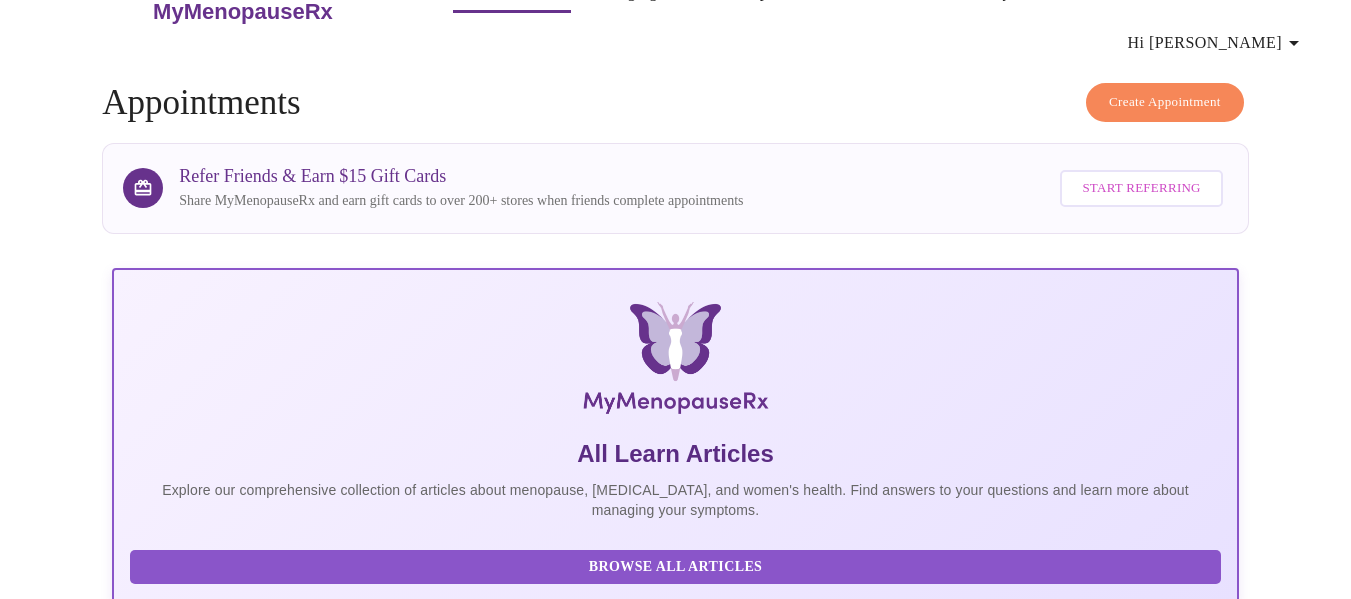 scroll, scrollTop: 0, scrollLeft: 0, axis: both 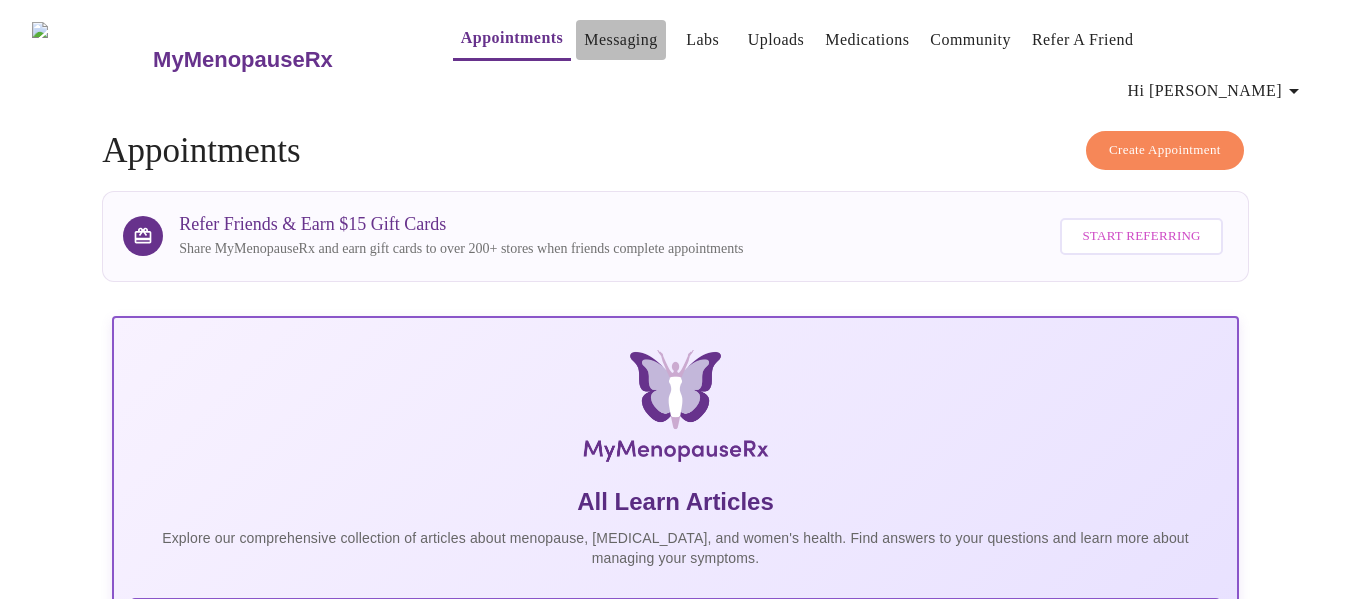 click on "Messaging" at bounding box center [620, 40] 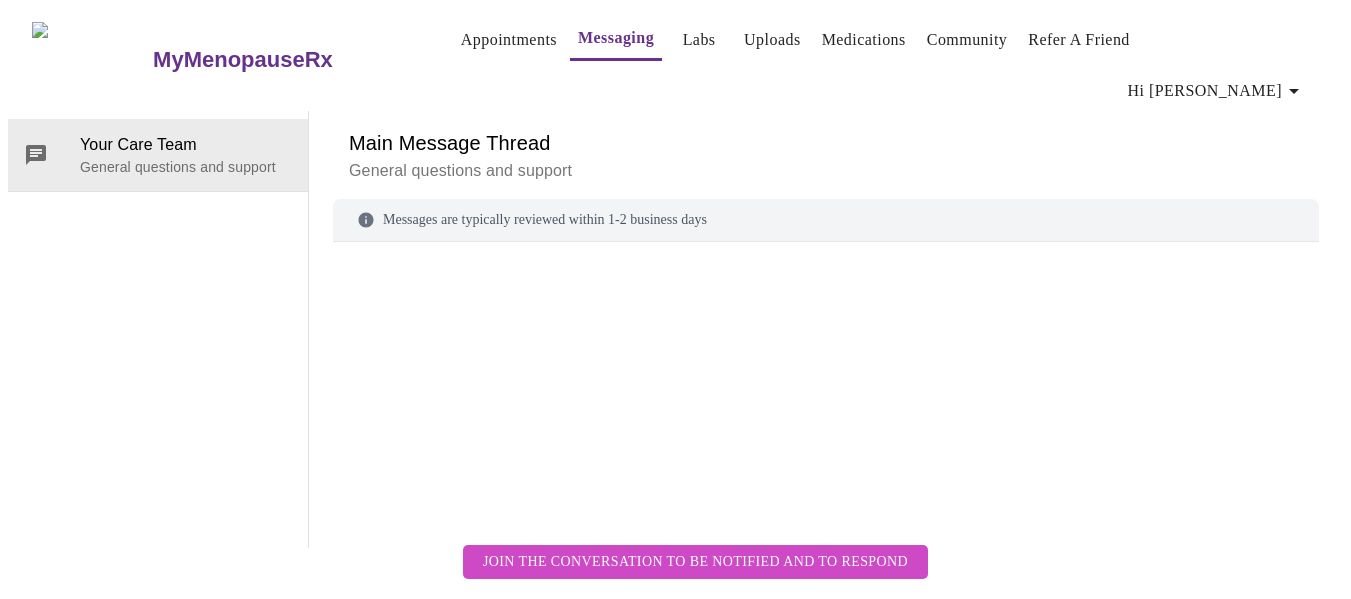scroll, scrollTop: 75, scrollLeft: 0, axis: vertical 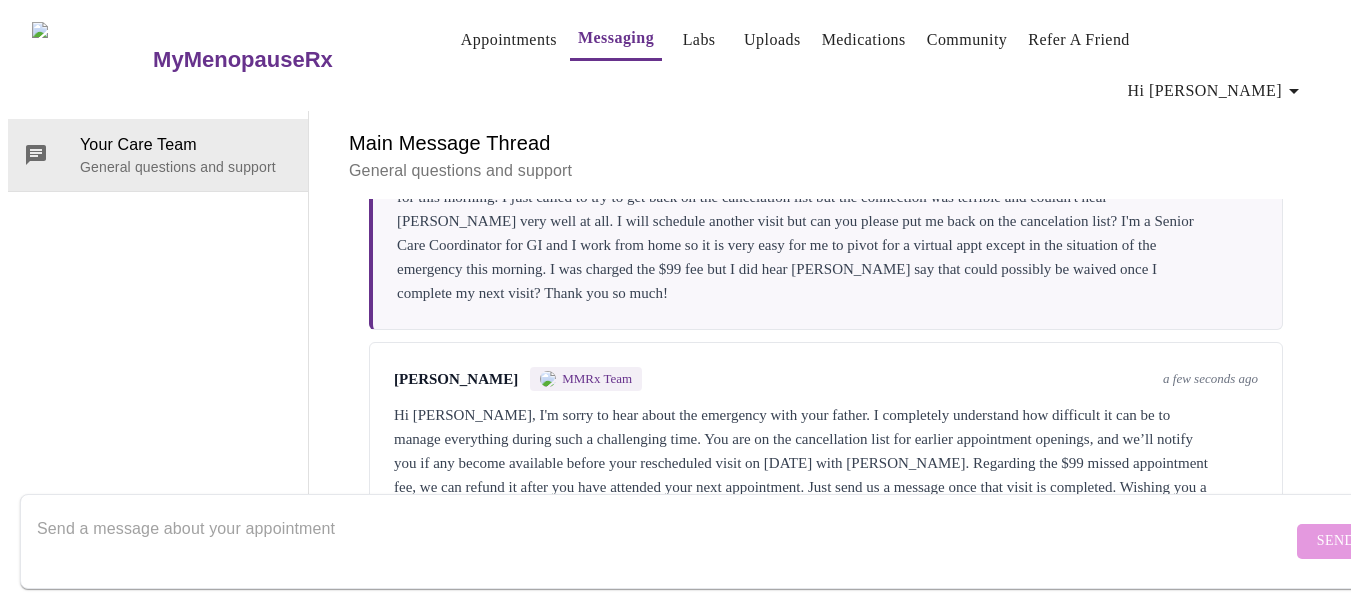click at bounding box center [664, 541] 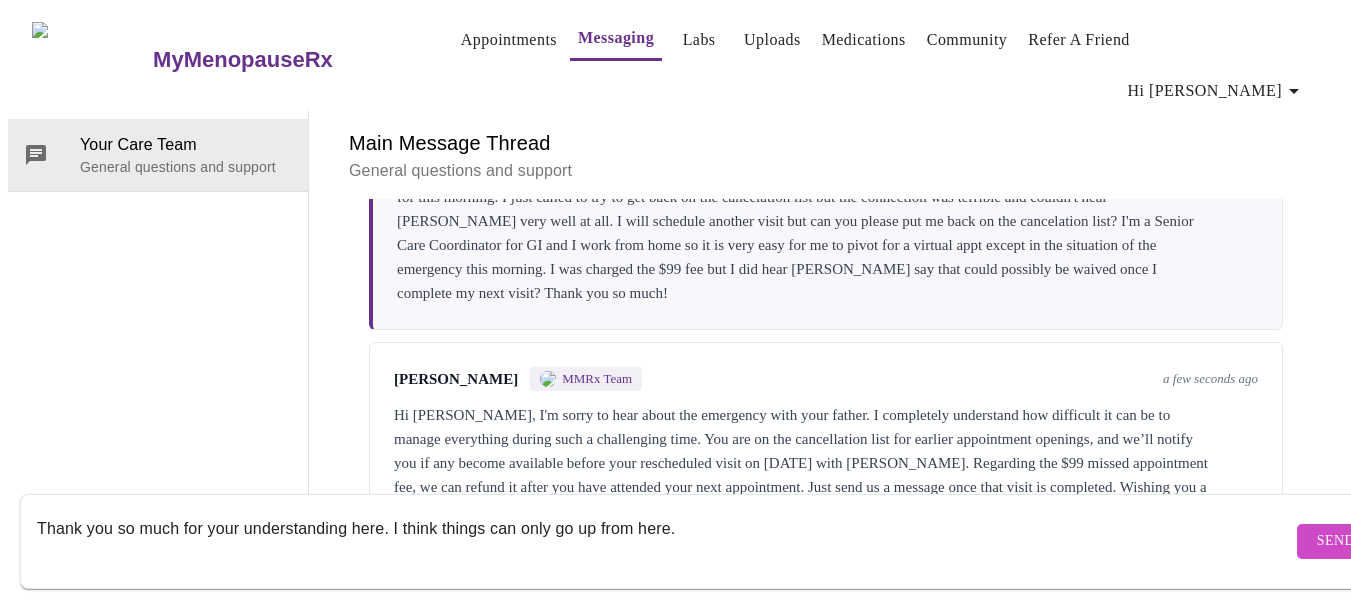 click on "Thank you so much for your understanding here. I think things can only go up from here." at bounding box center [664, 541] 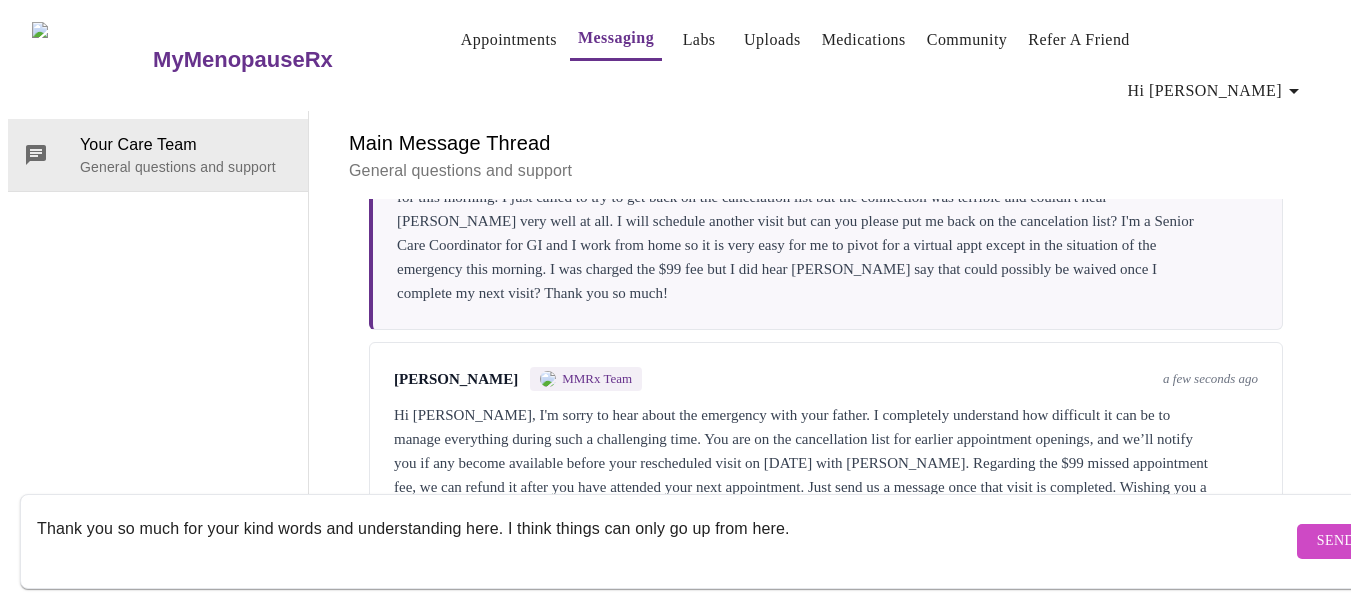 drag, startPoint x: 497, startPoint y: 504, endPoint x: 459, endPoint y: 506, distance: 38.052597 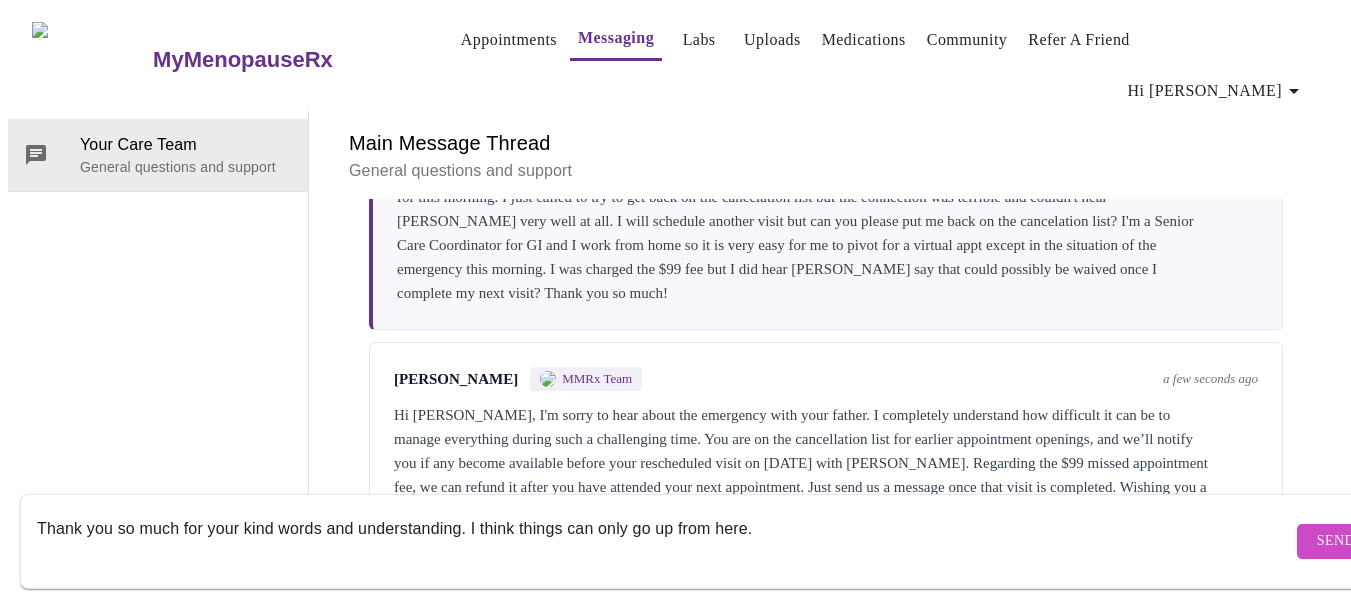 click on "Thank you so much for your kind words and understanding. I think things can only go up from here." at bounding box center (664, 541) 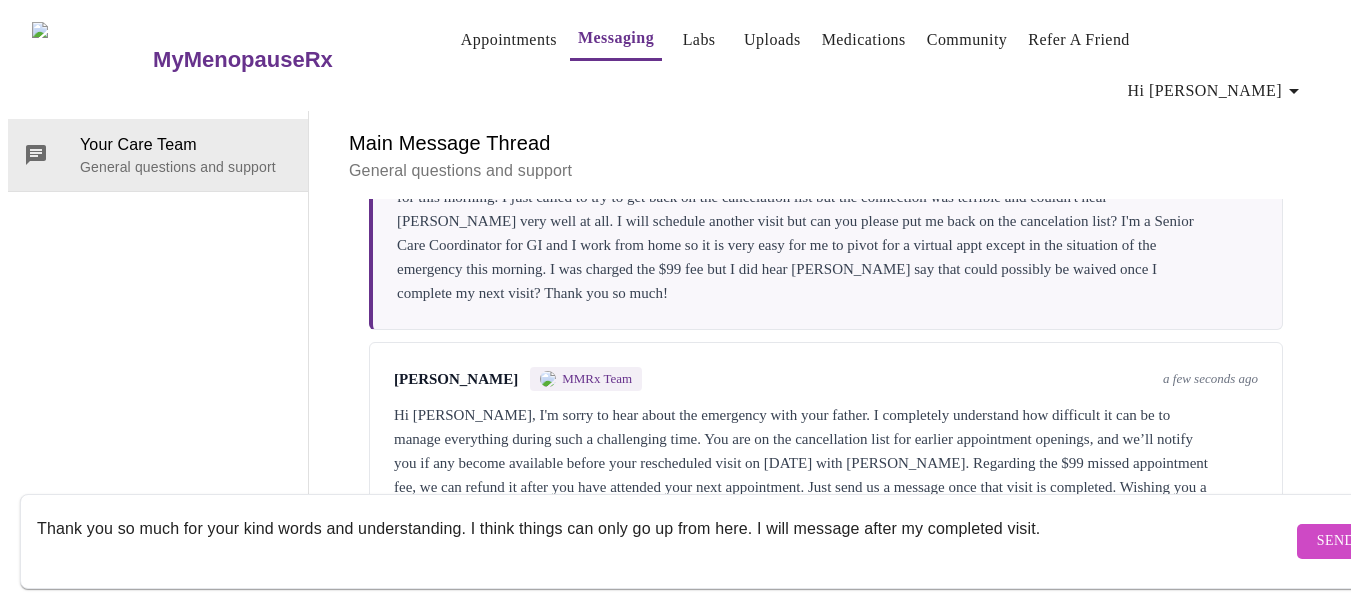 click on "Thank you so much for your kind words and understanding. I think things can only go up from here. I will message after my completed visit." at bounding box center [664, 541] 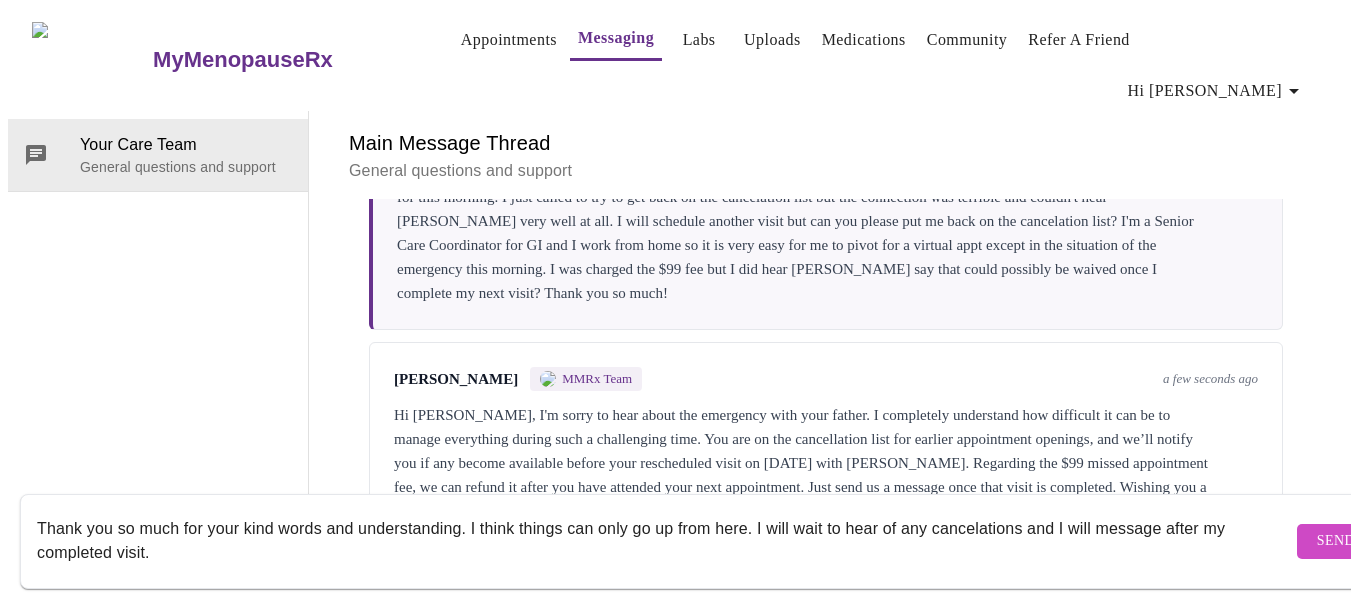 click on "Thank you so much for your kind words and understanding. I think things can only go up from here. I will wait to hear of any cancelations and I will message after my completed visit." at bounding box center [664, 541] 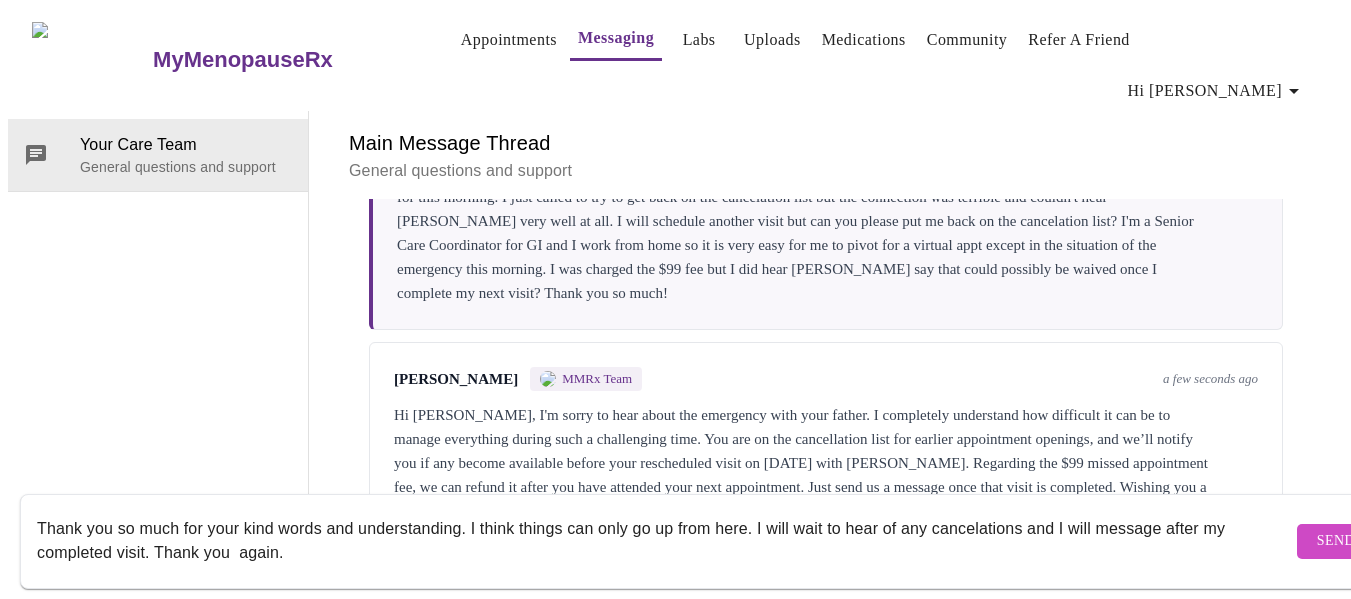 click on "Thank you so much for your kind words and understanding. I think things can only go up from here. I will wait to hear of any cancelations and I will message after my completed visit. Thank you  again." at bounding box center (664, 541) 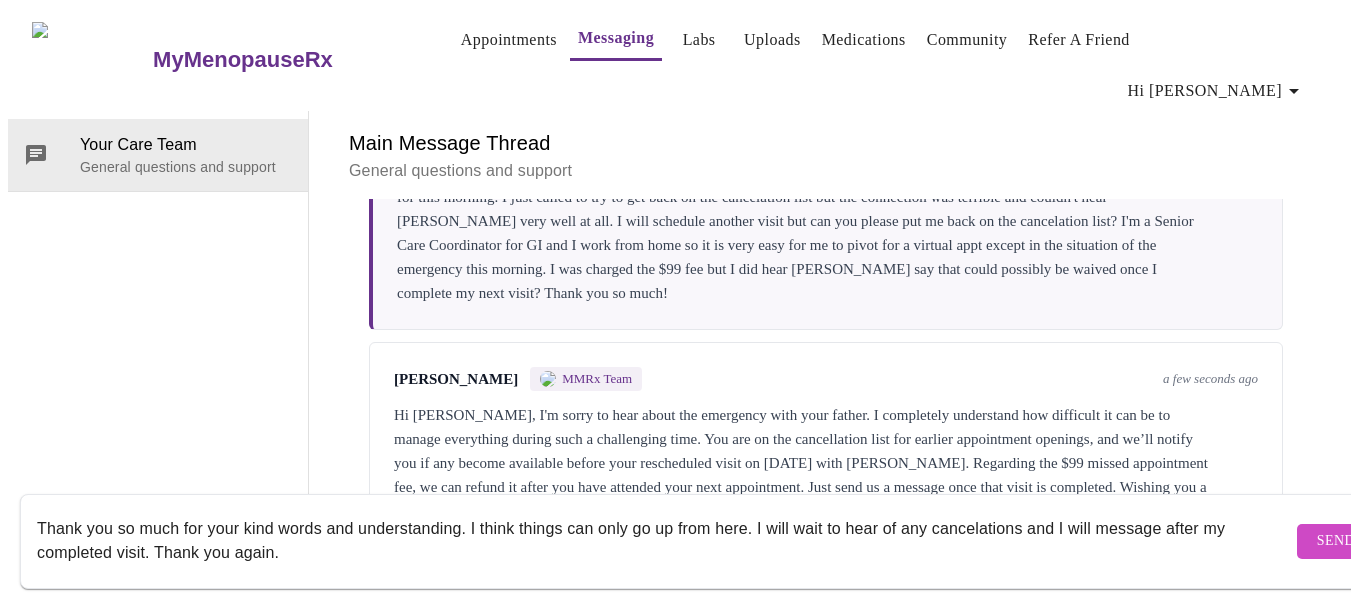 type on "Thank you so much for your kind words and understanding. I think things can only go up from here. I will wait to hear of any cancelations and I will message after my completed visit. Thank you again." 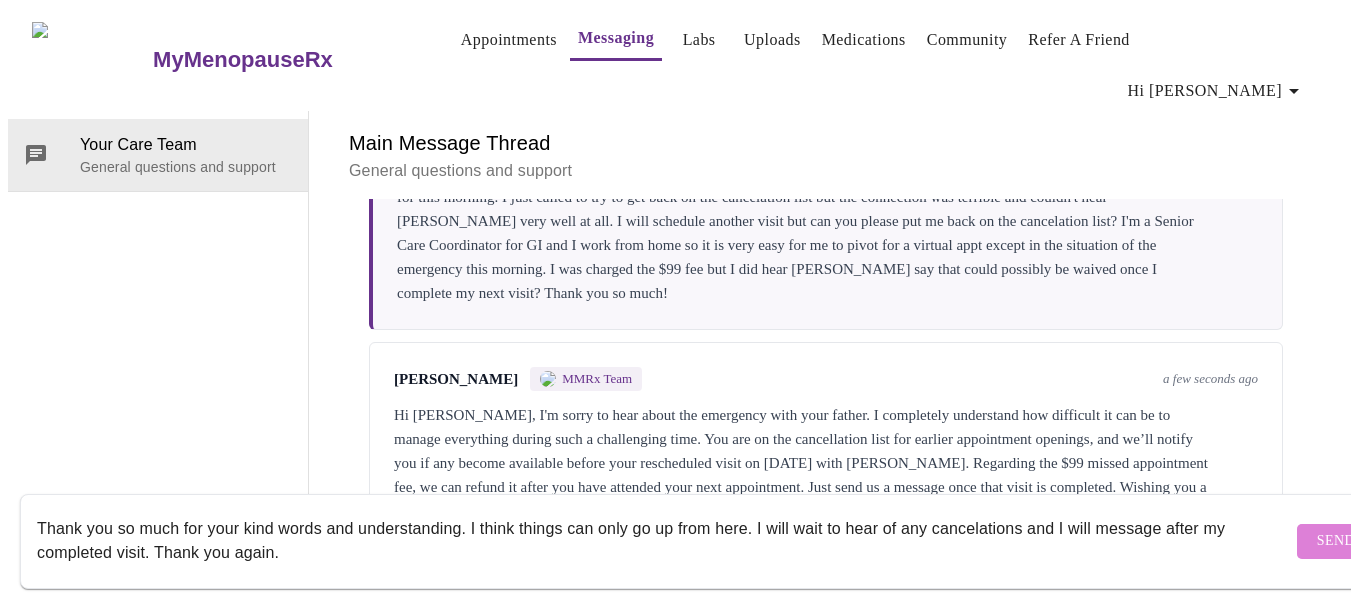 click on "Send" at bounding box center (1336, 541) 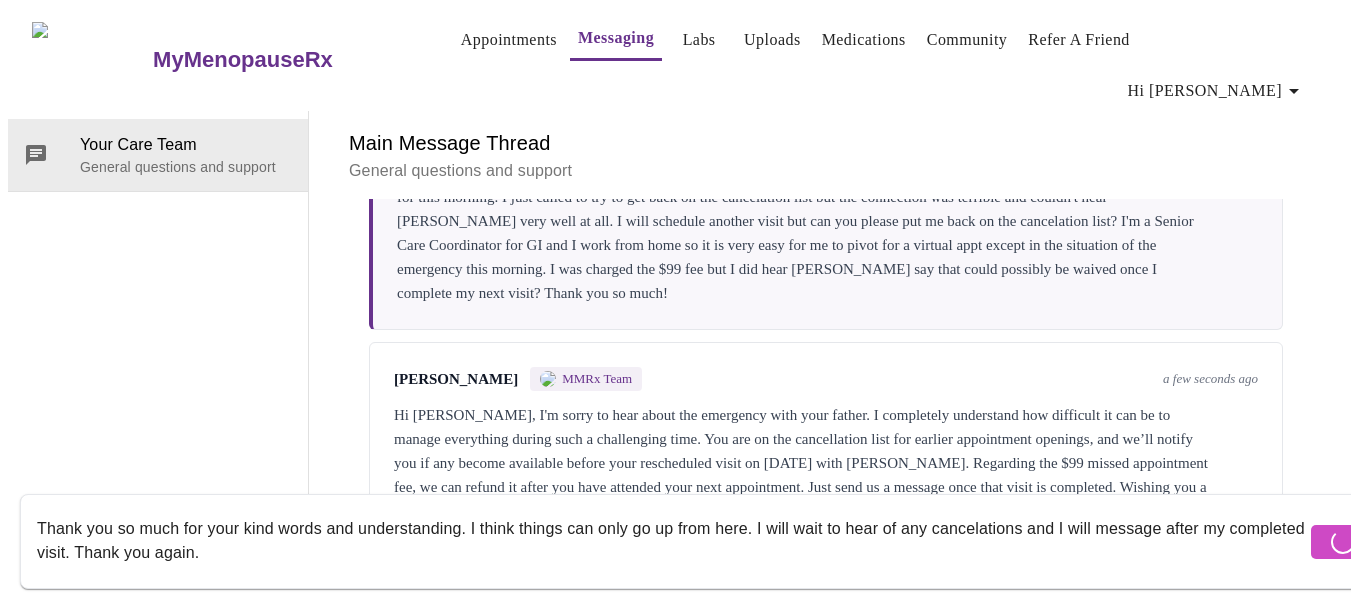 type 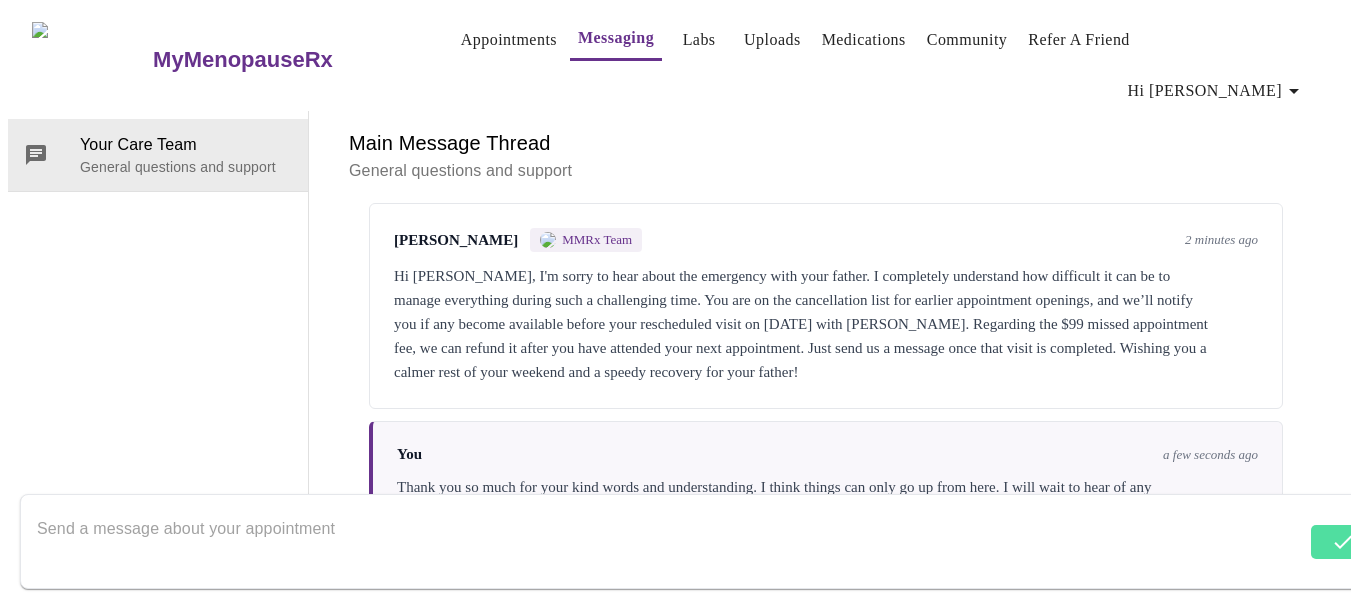 scroll, scrollTop: 3689, scrollLeft: 0, axis: vertical 